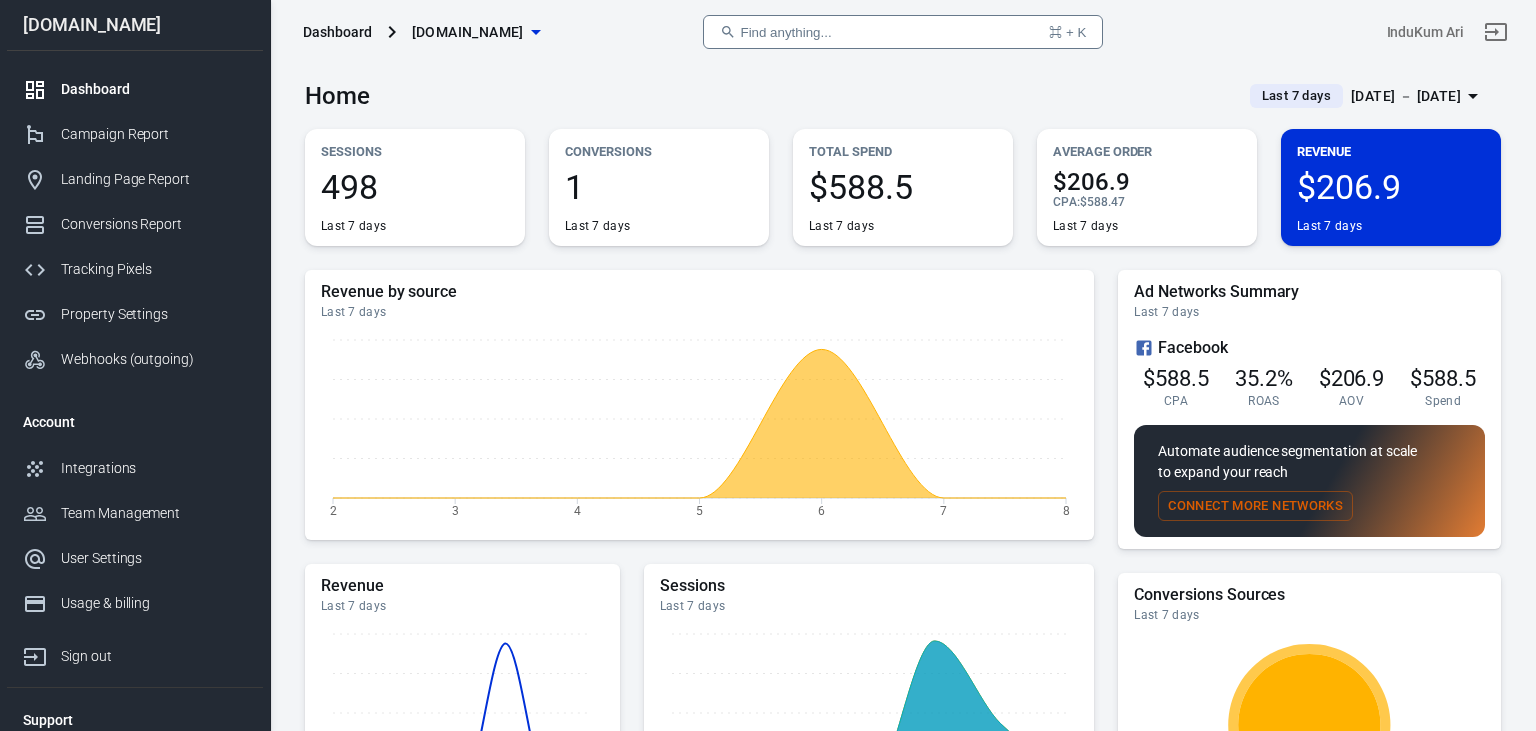 scroll, scrollTop: 0, scrollLeft: 0, axis: both 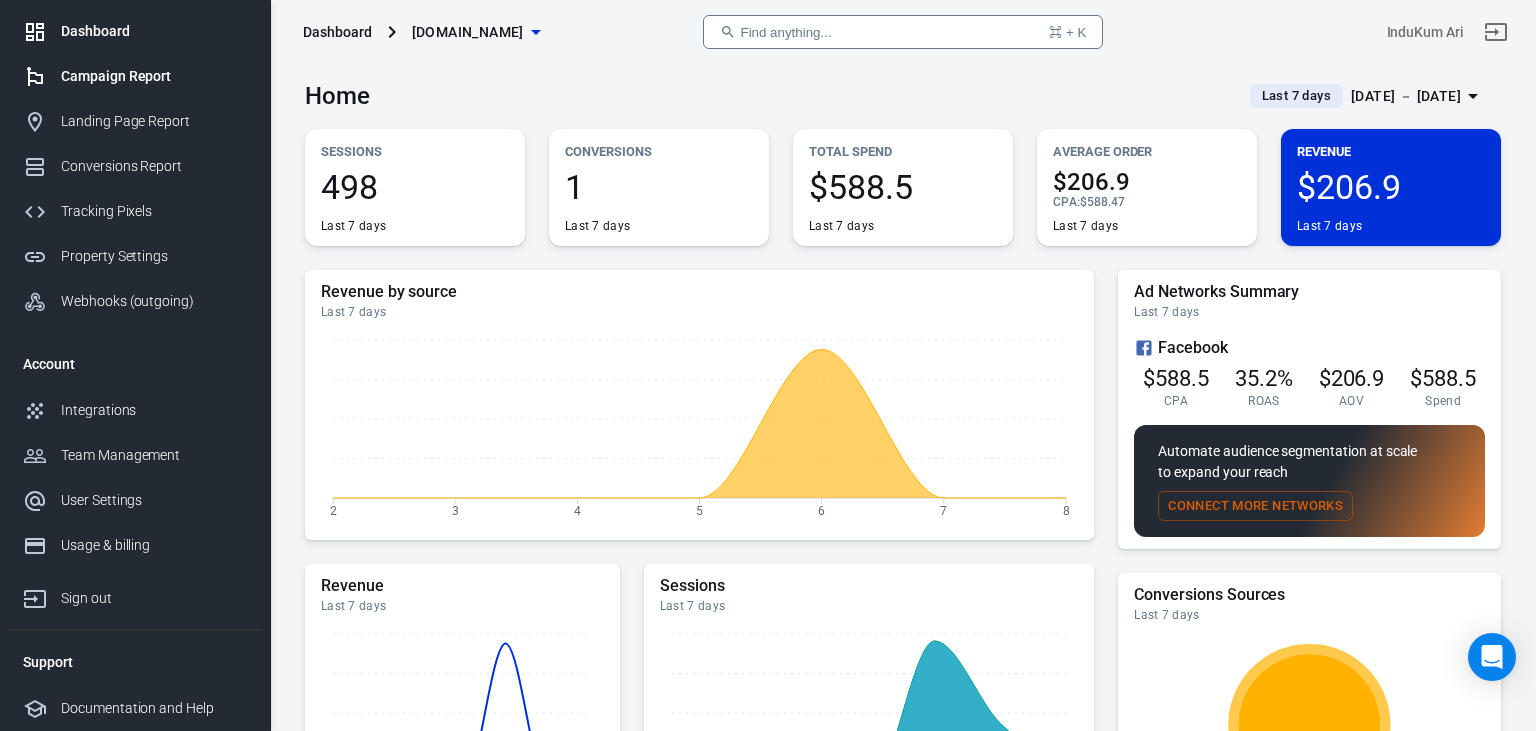 click on "Campaign Report" at bounding box center [154, 76] 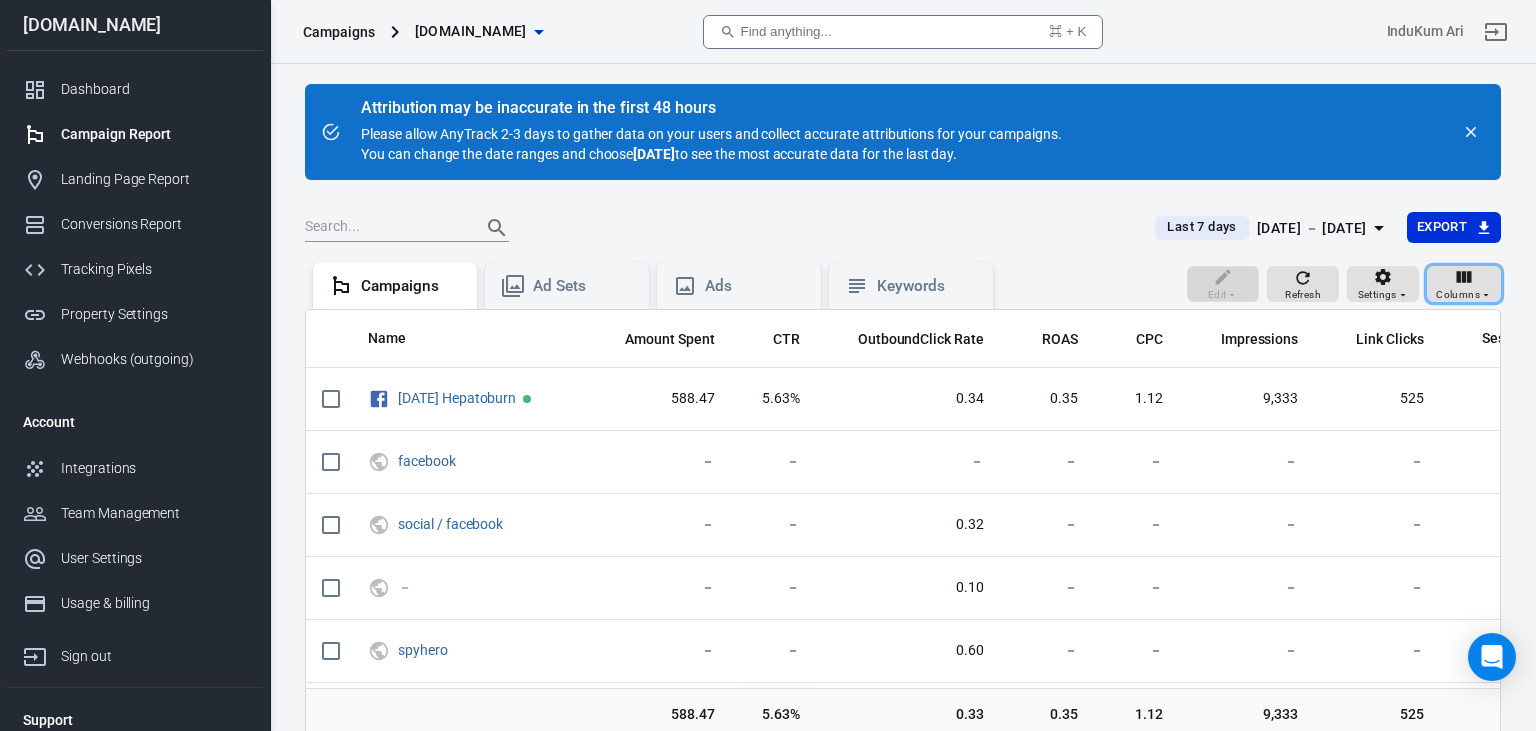 drag, startPoint x: 1414, startPoint y: 285, endPoint x: 1290, endPoint y: 266, distance: 125.4472 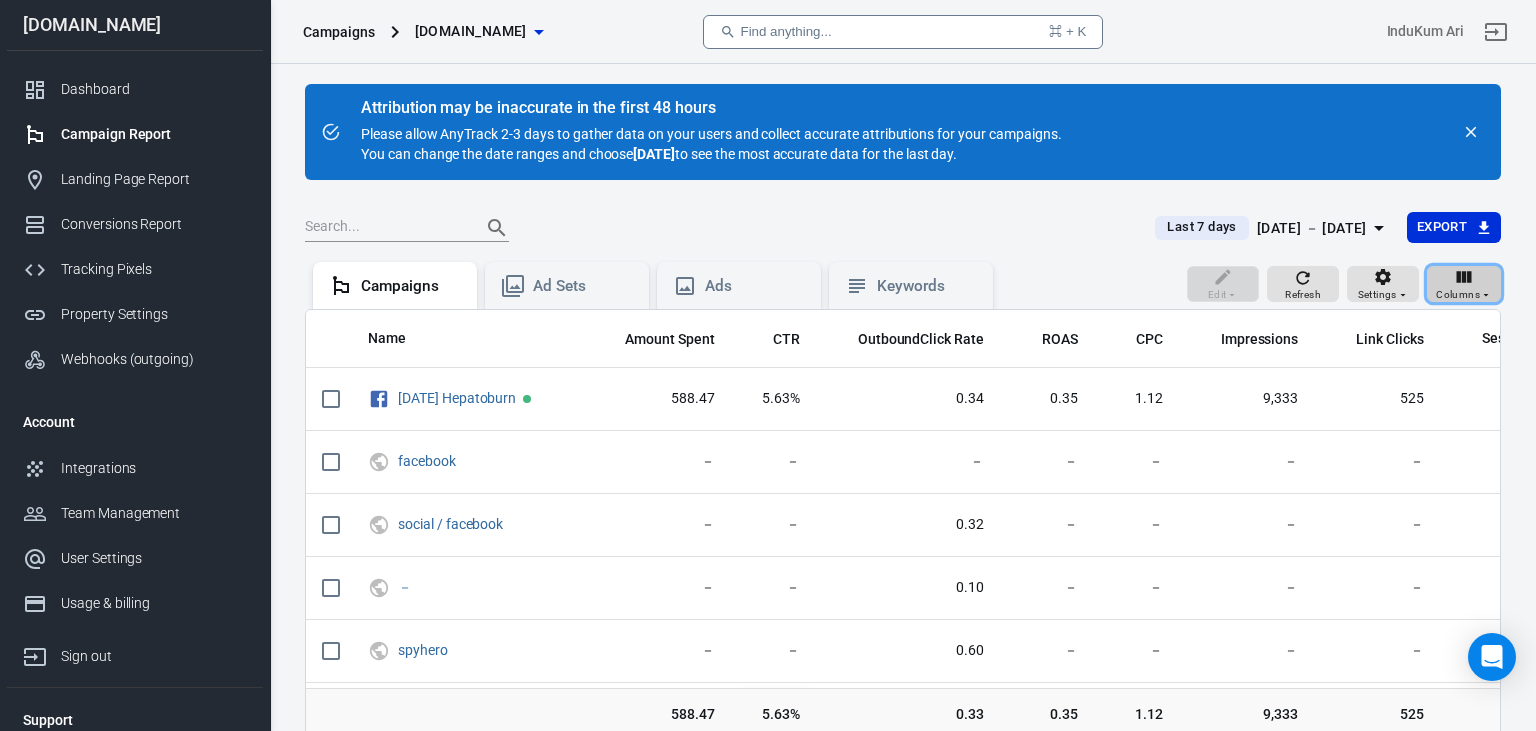 click on "Columns" at bounding box center [1458, 295] 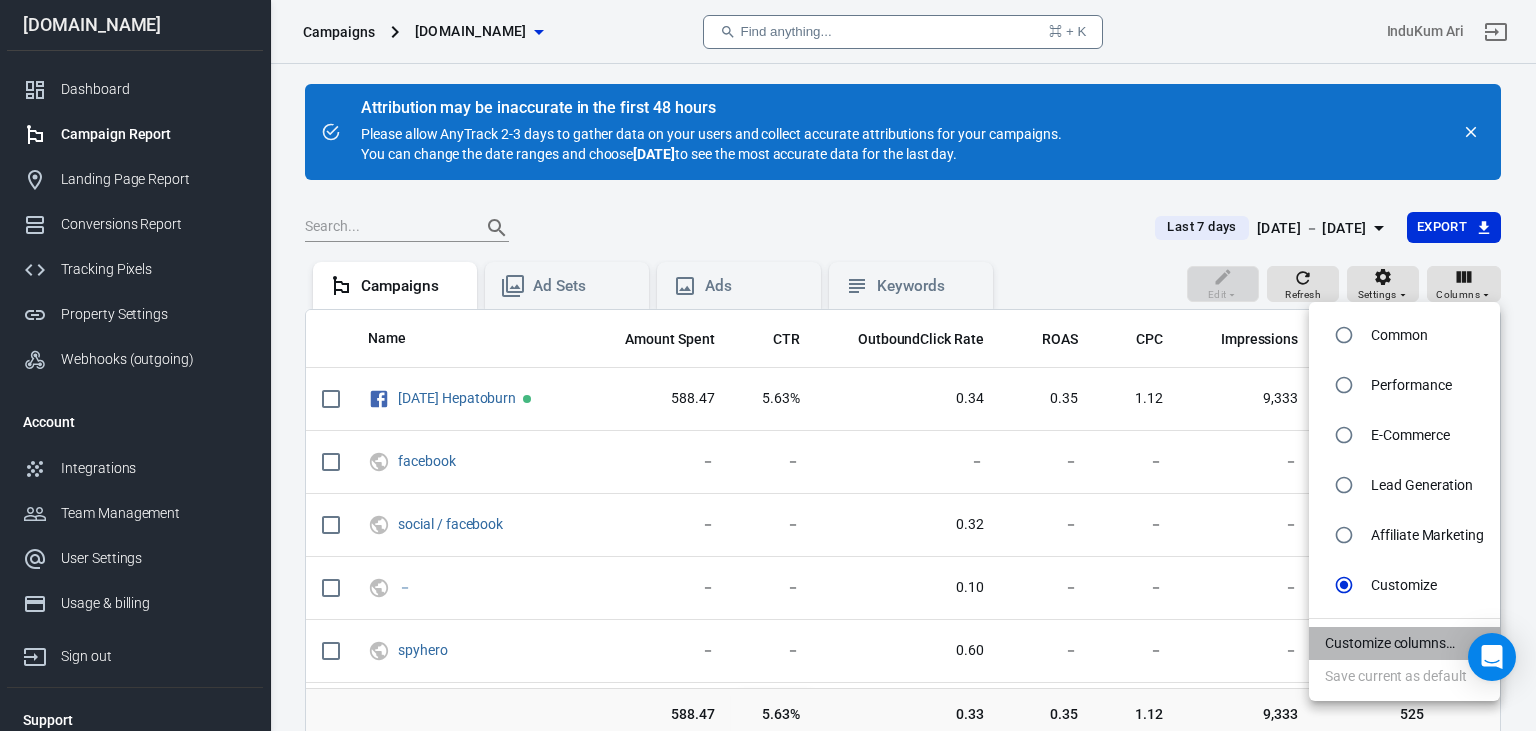 click on "Customize columns…" at bounding box center (1404, 643) 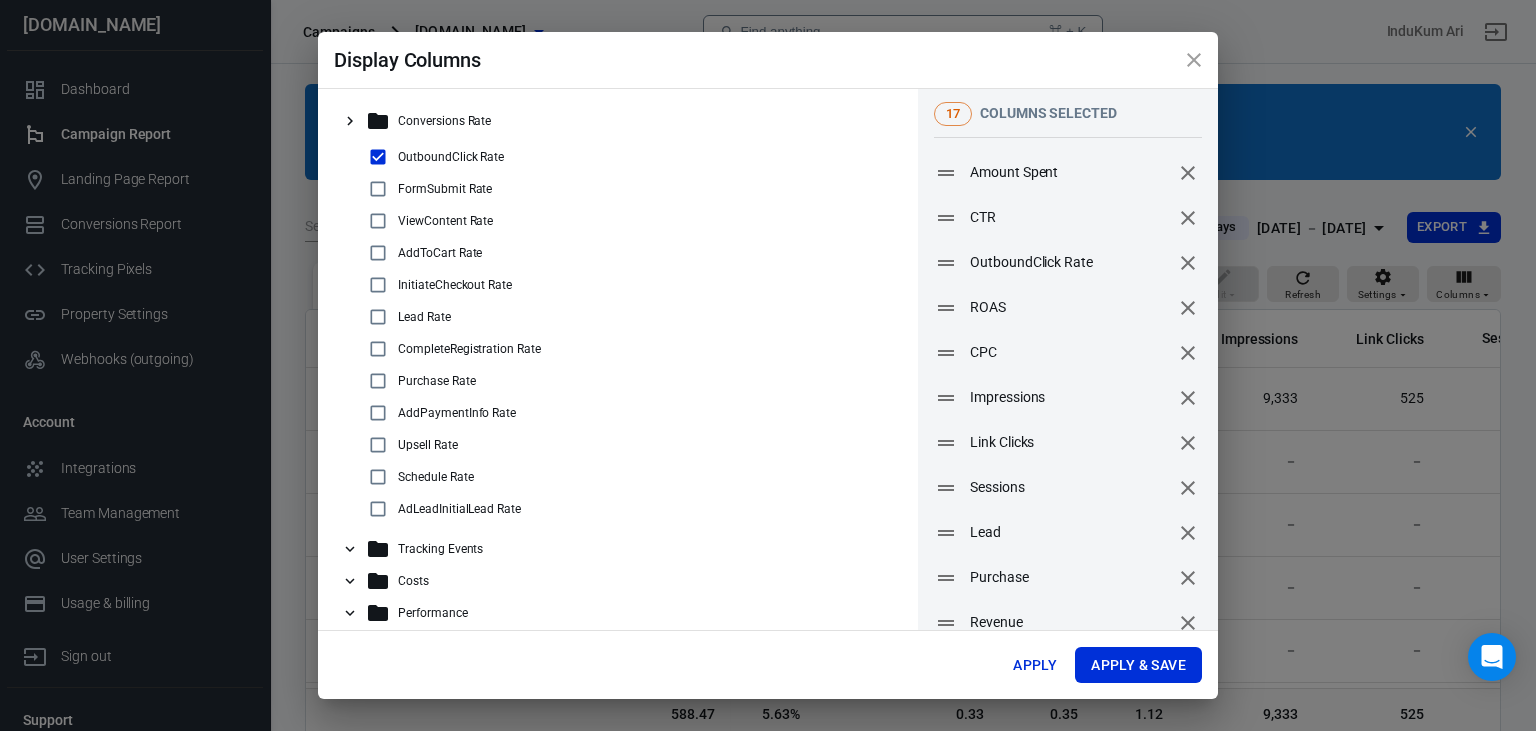 scroll, scrollTop: 134, scrollLeft: 0, axis: vertical 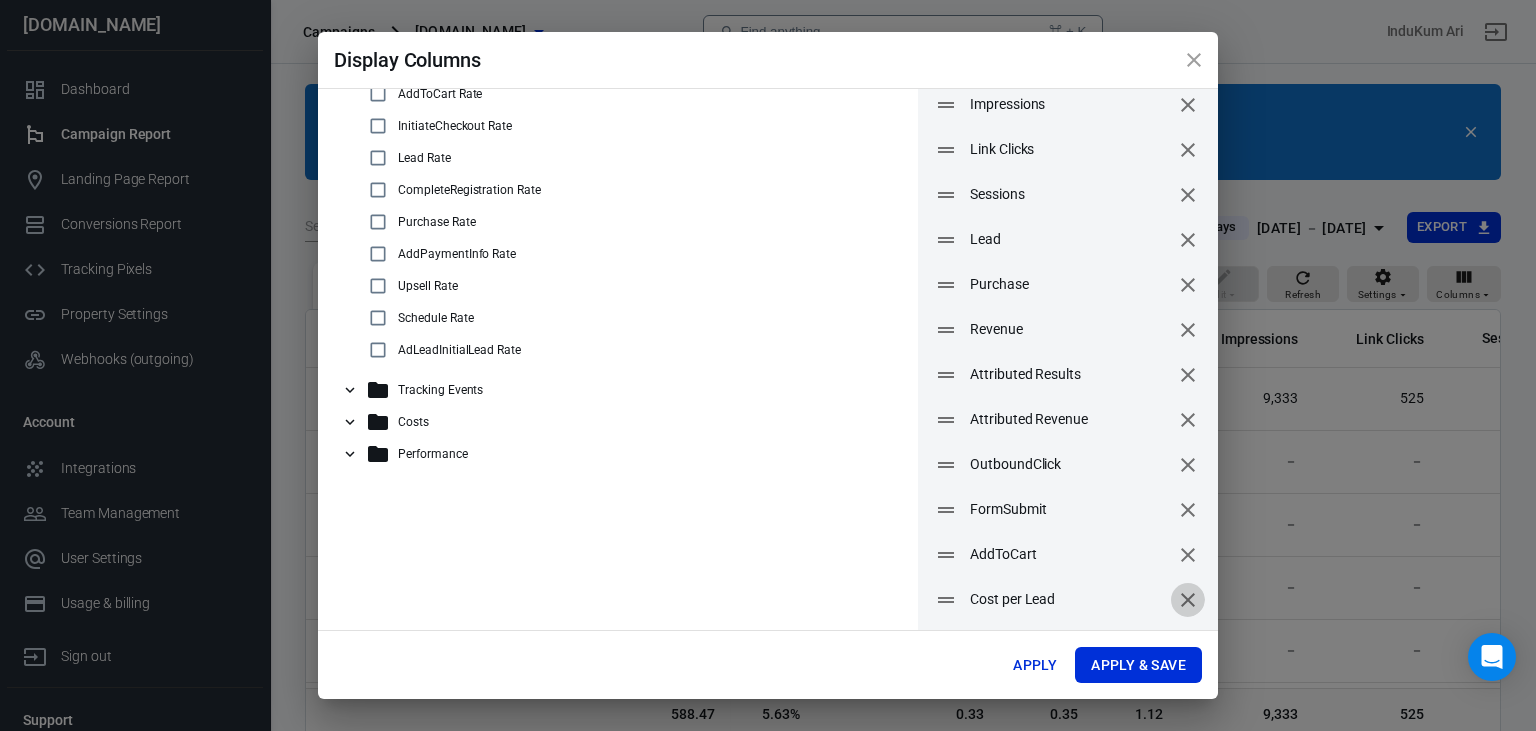 click 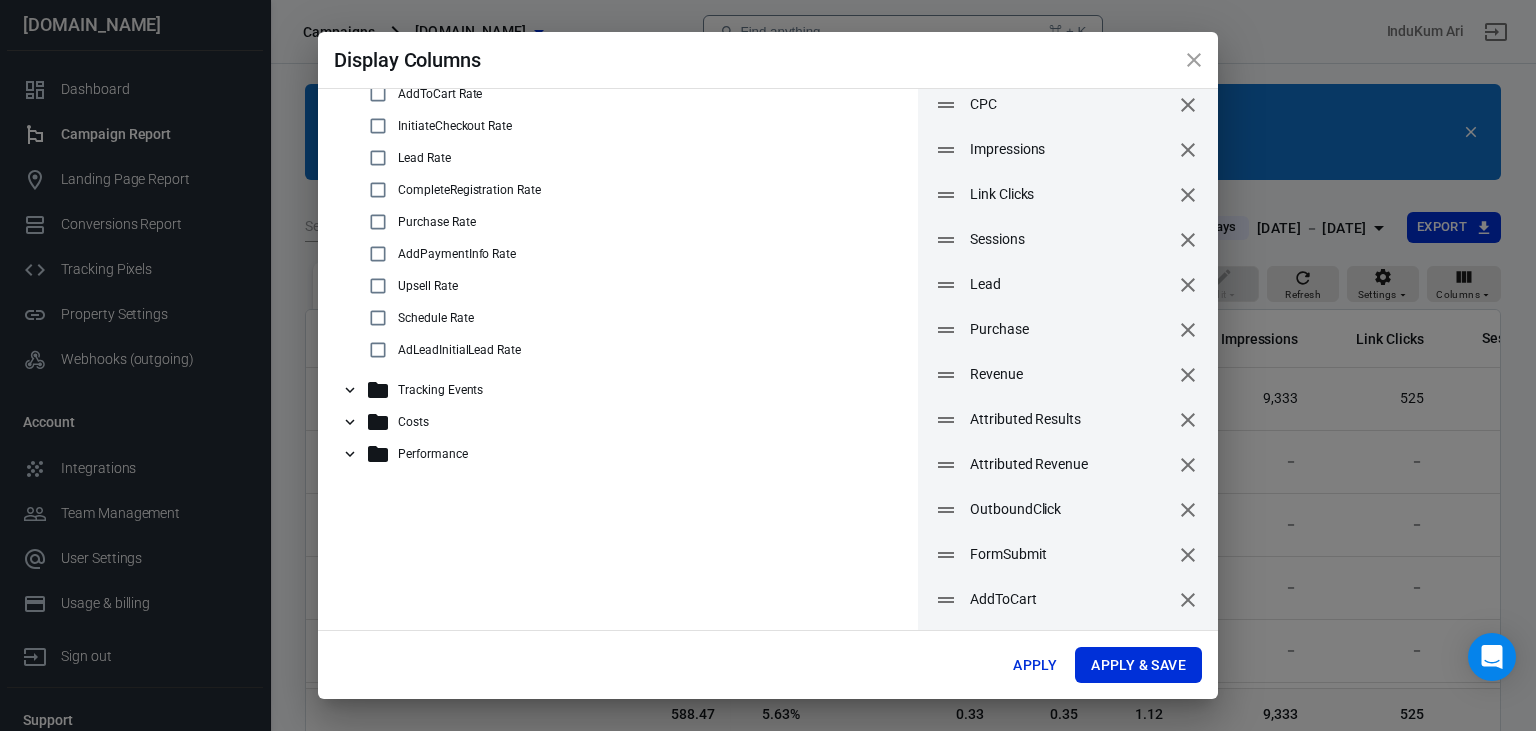 click at bounding box center [1188, 600] 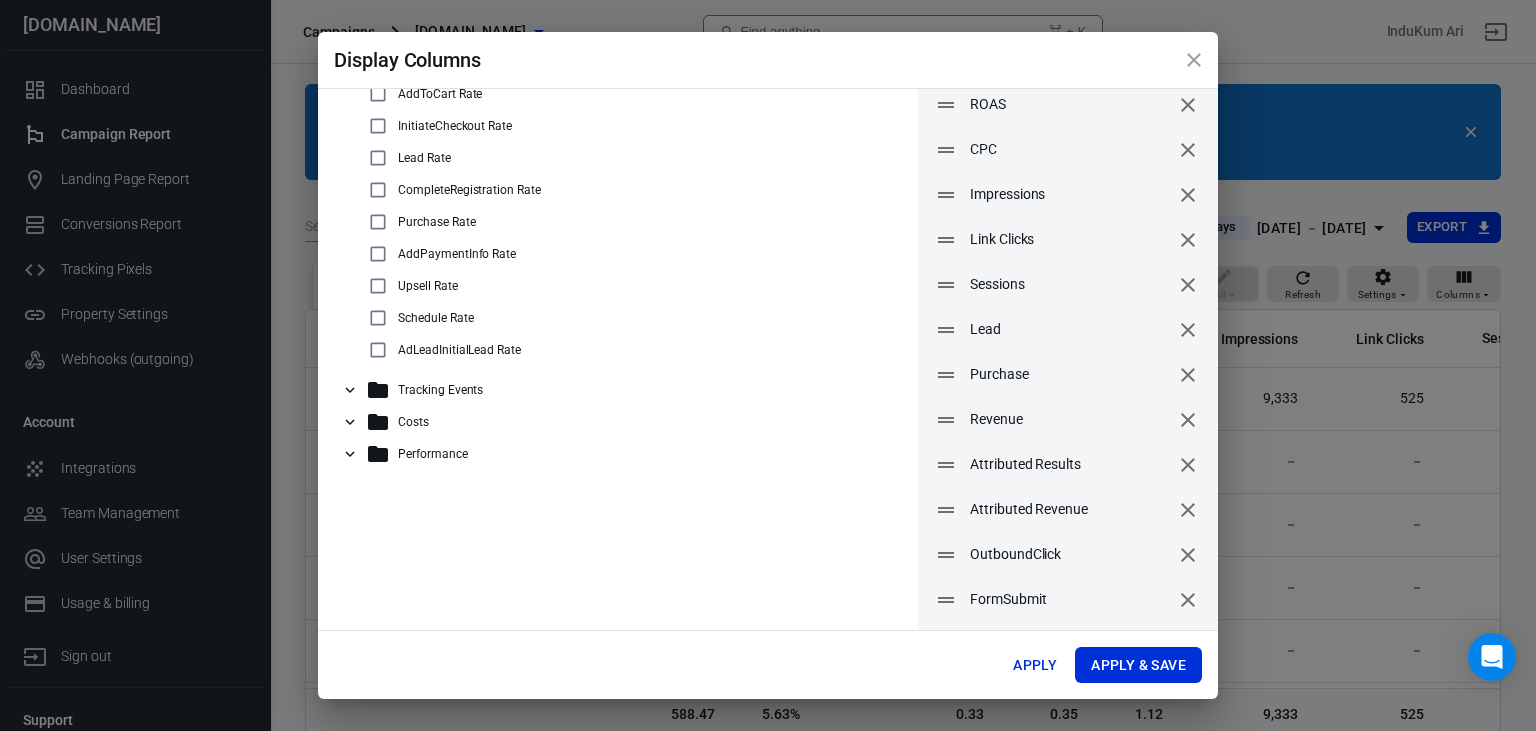 scroll, scrollTop: 44, scrollLeft: 0, axis: vertical 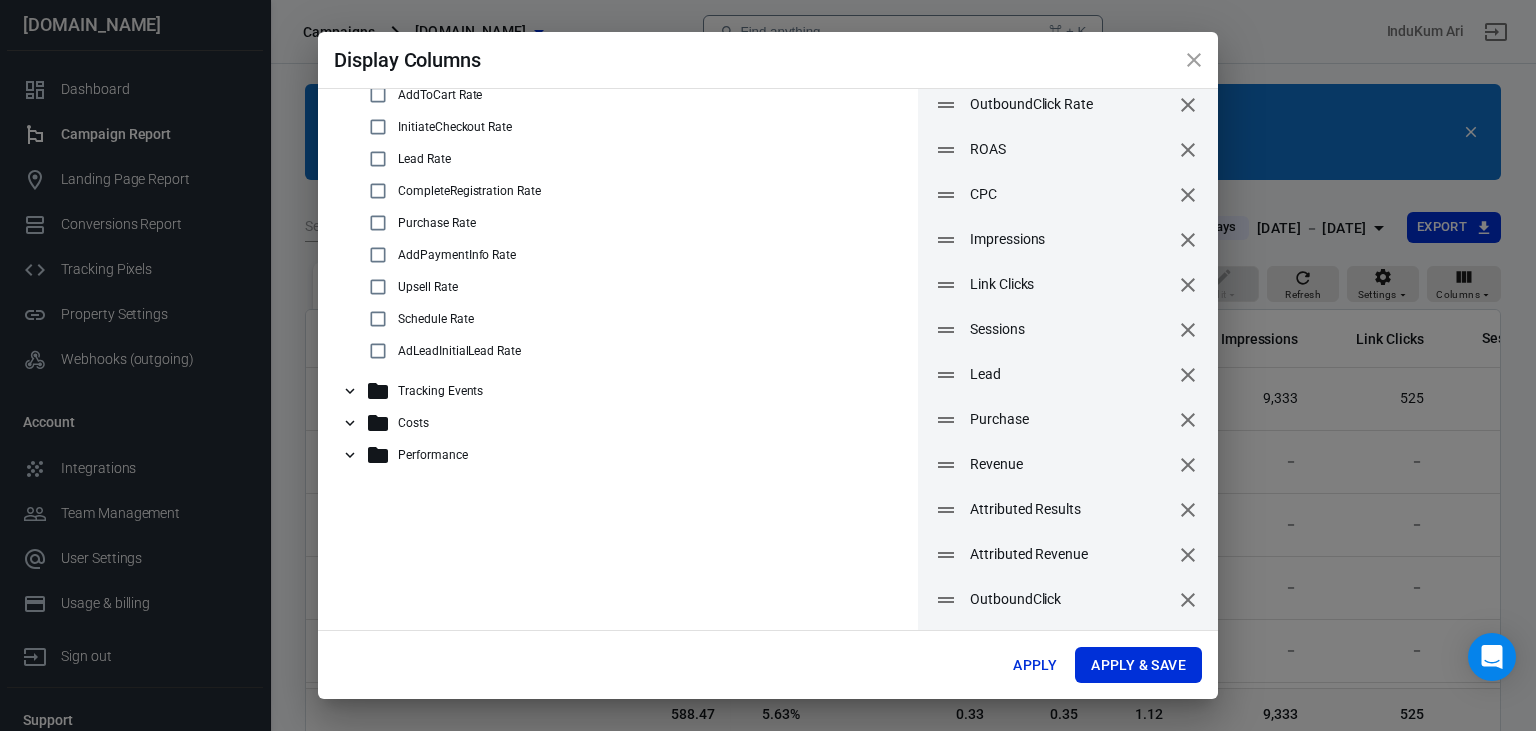 click 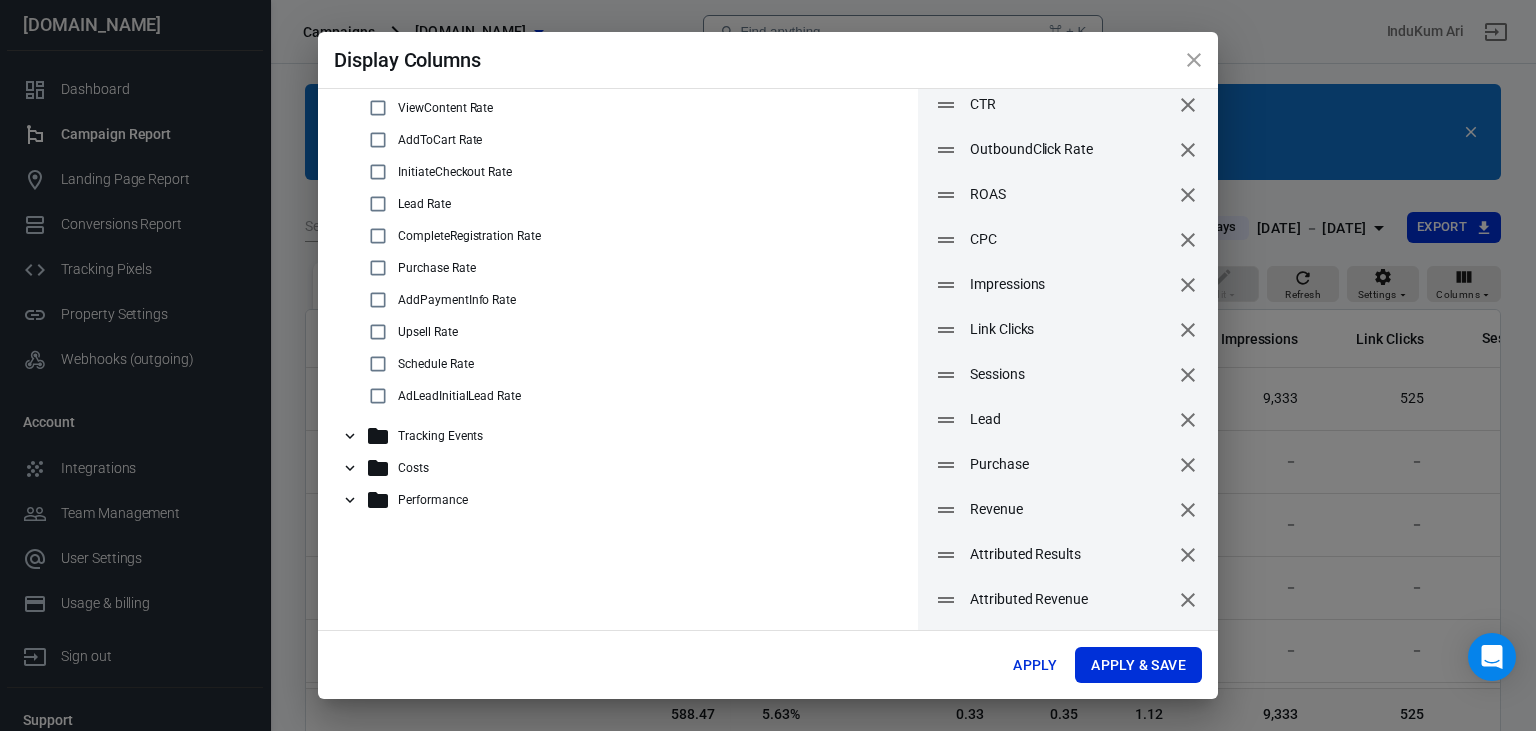 scroll, scrollTop: 113, scrollLeft: 0, axis: vertical 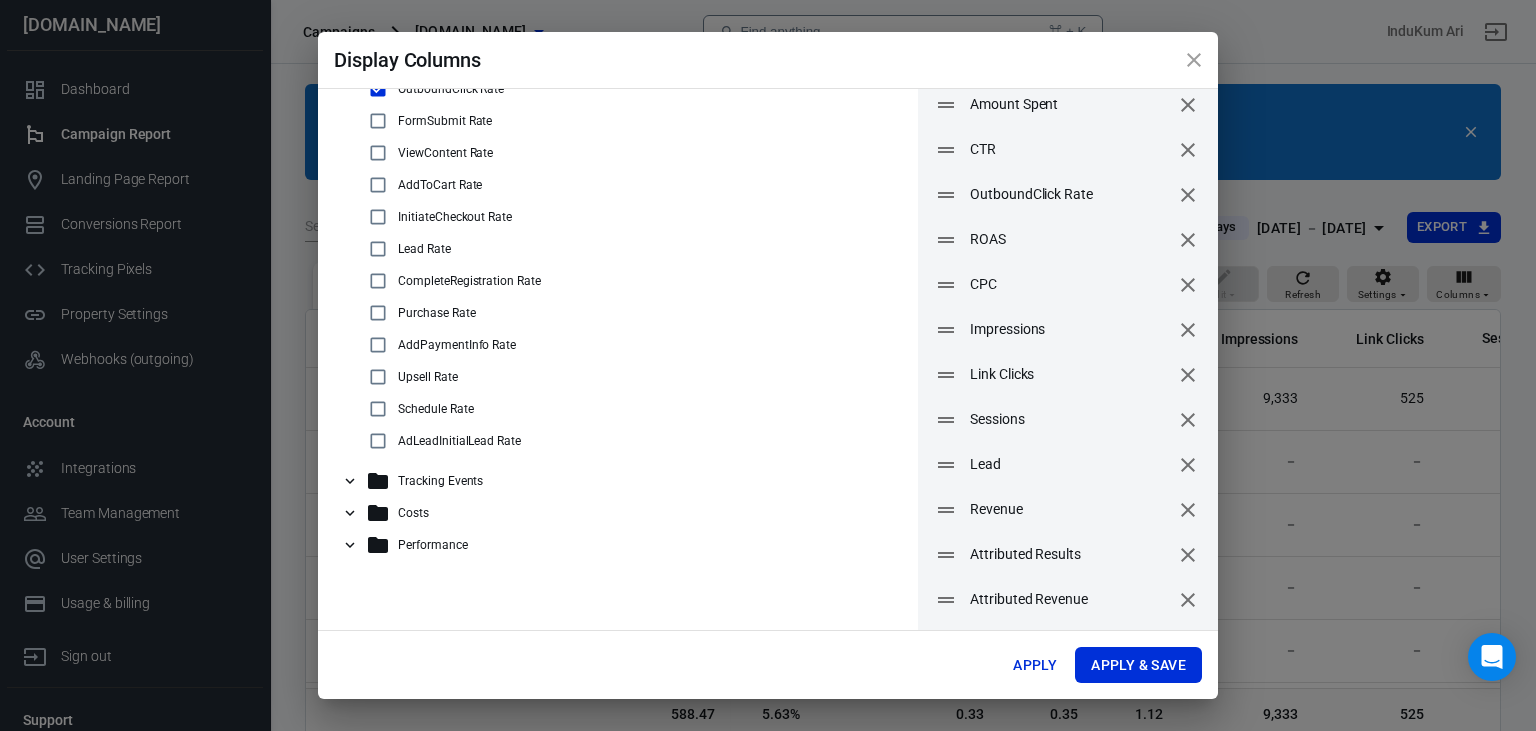 click 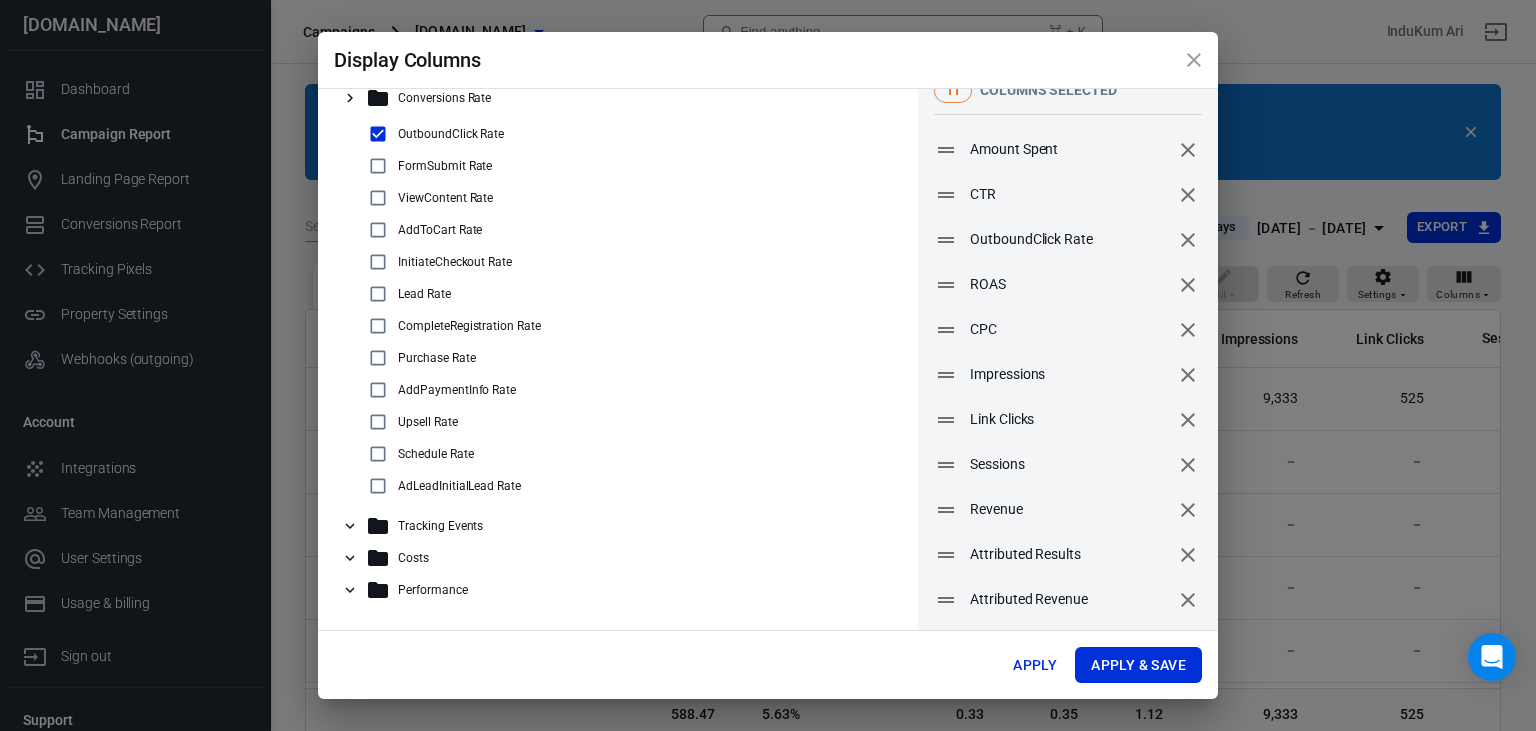 scroll, scrollTop: 23, scrollLeft: 0, axis: vertical 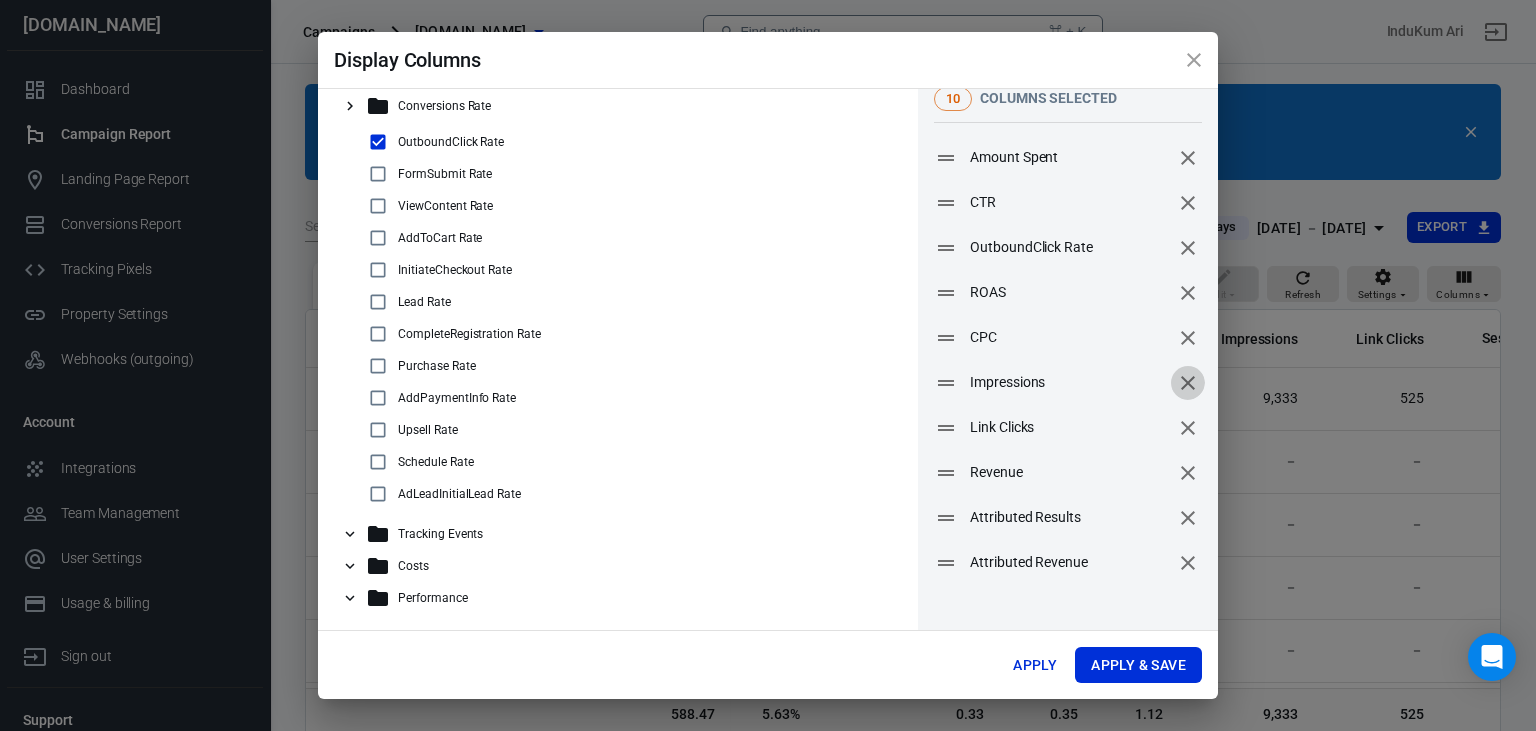 click 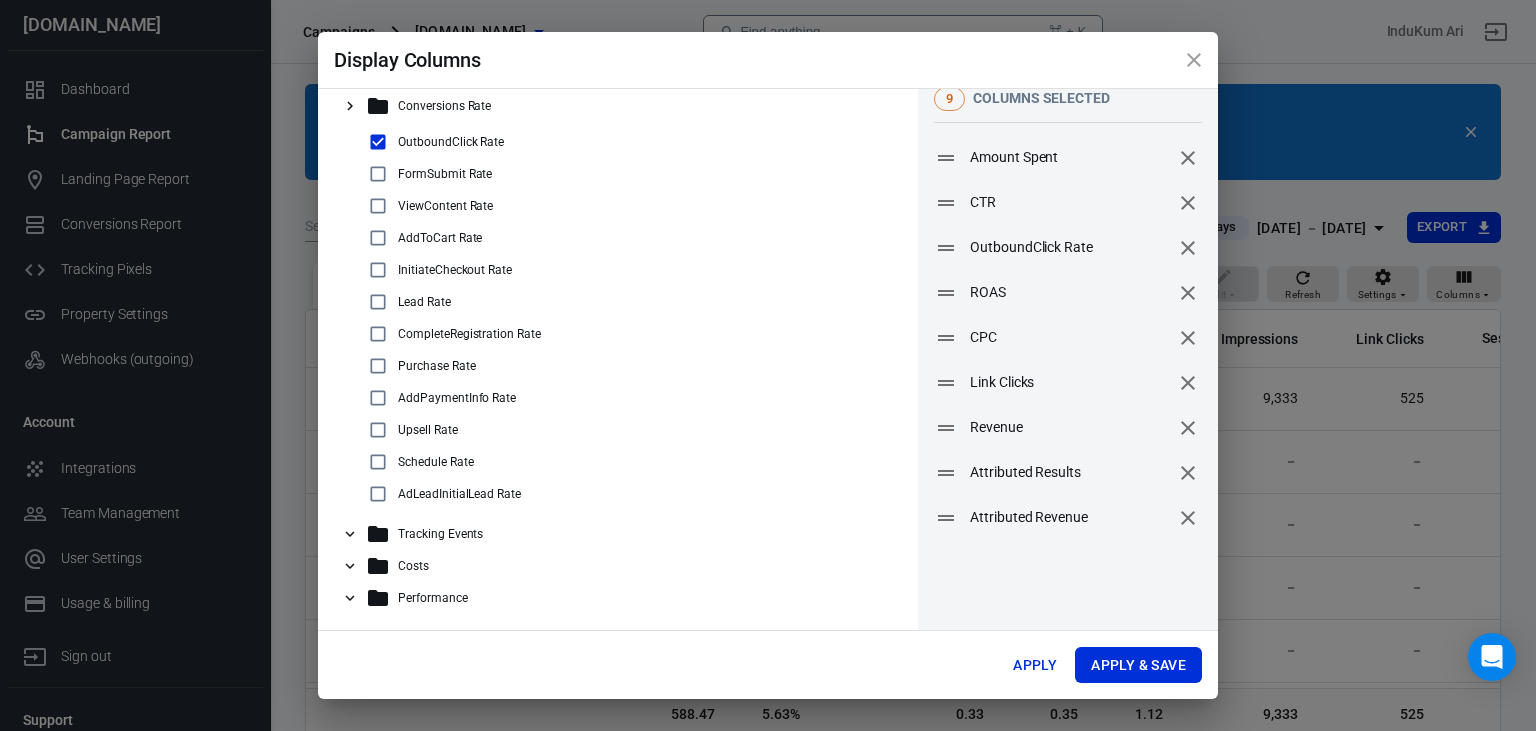 scroll, scrollTop: 0, scrollLeft: 0, axis: both 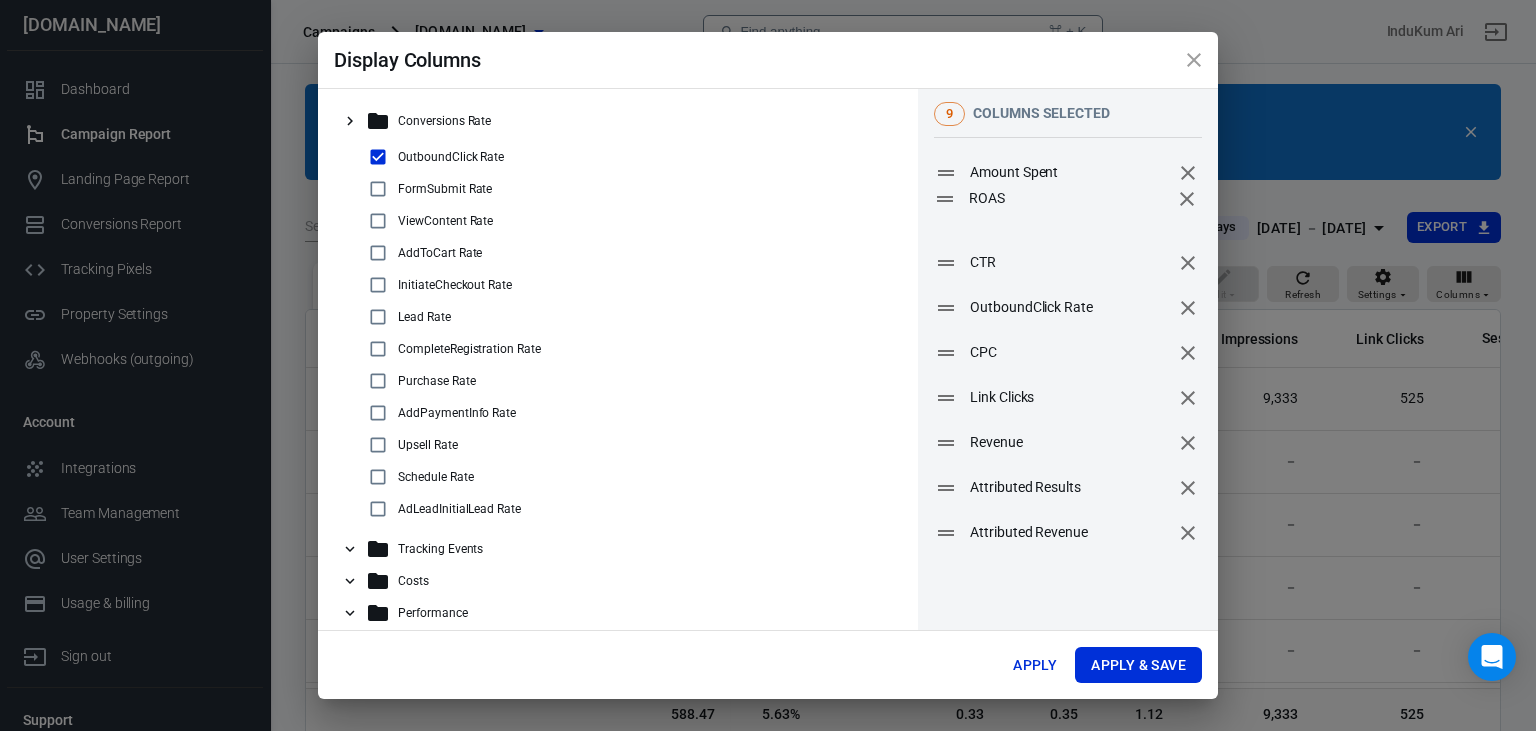 drag, startPoint x: 950, startPoint y: 311, endPoint x: 949, endPoint y: 202, distance: 109.004585 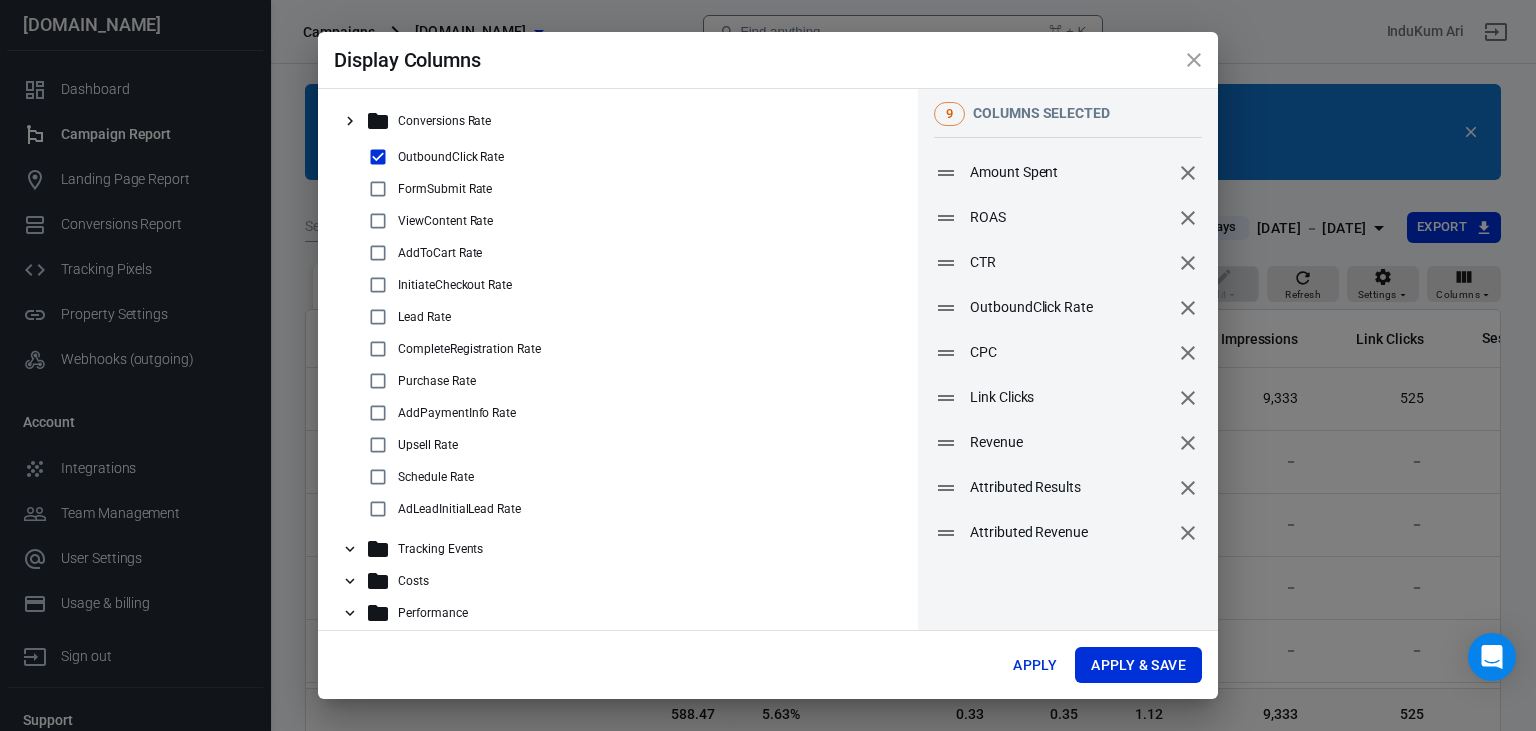 scroll, scrollTop: 15, scrollLeft: 0, axis: vertical 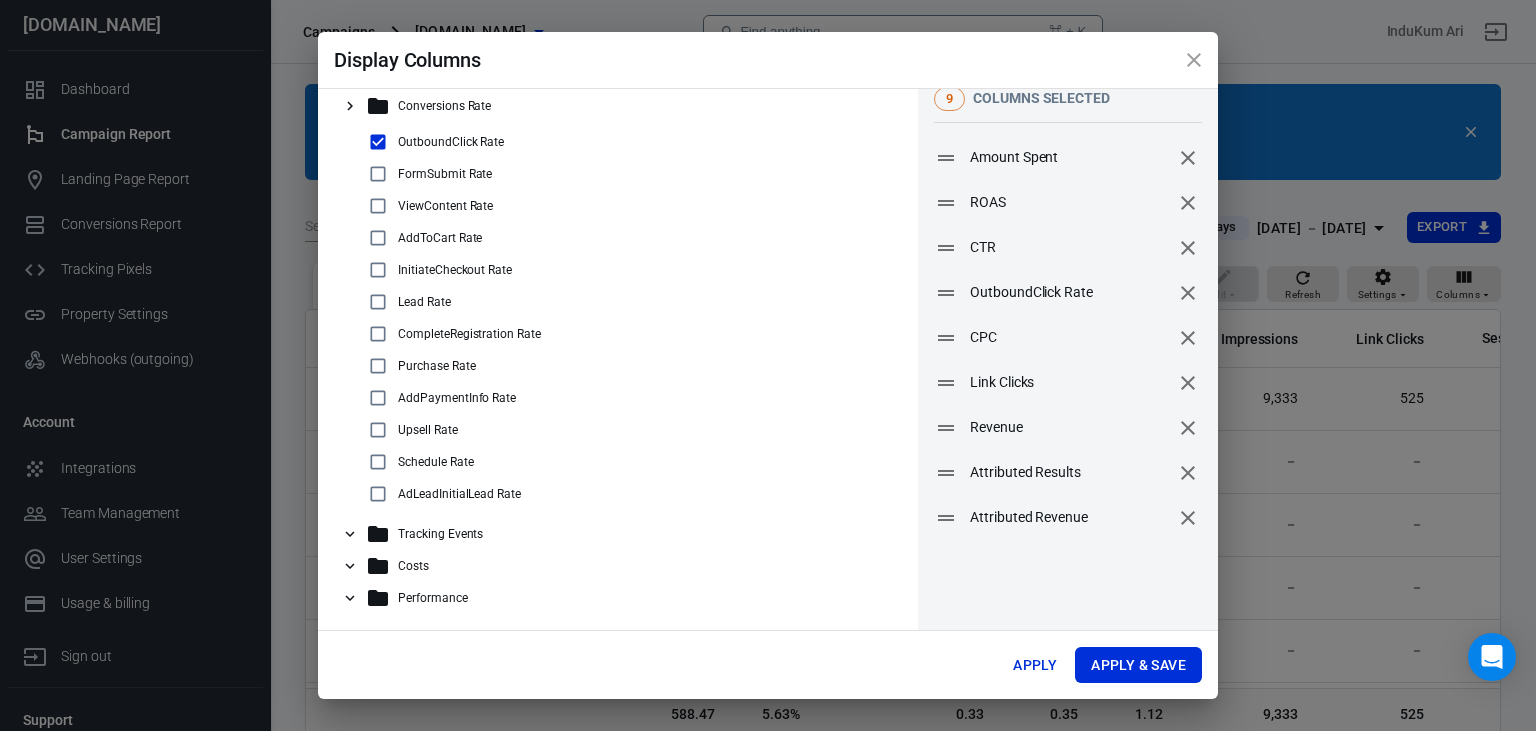 click 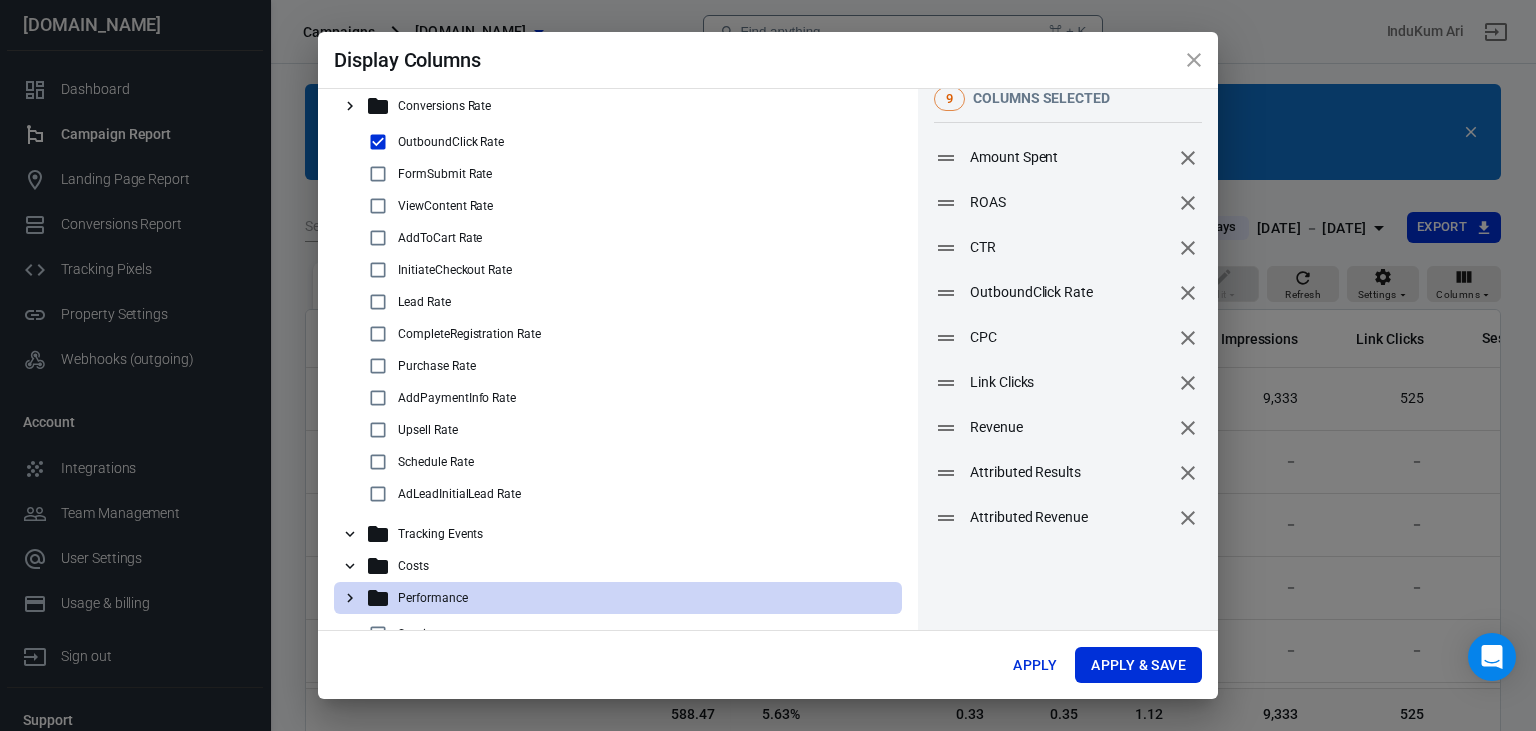 scroll, scrollTop: 476, scrollLeft: 0, axis: vertical 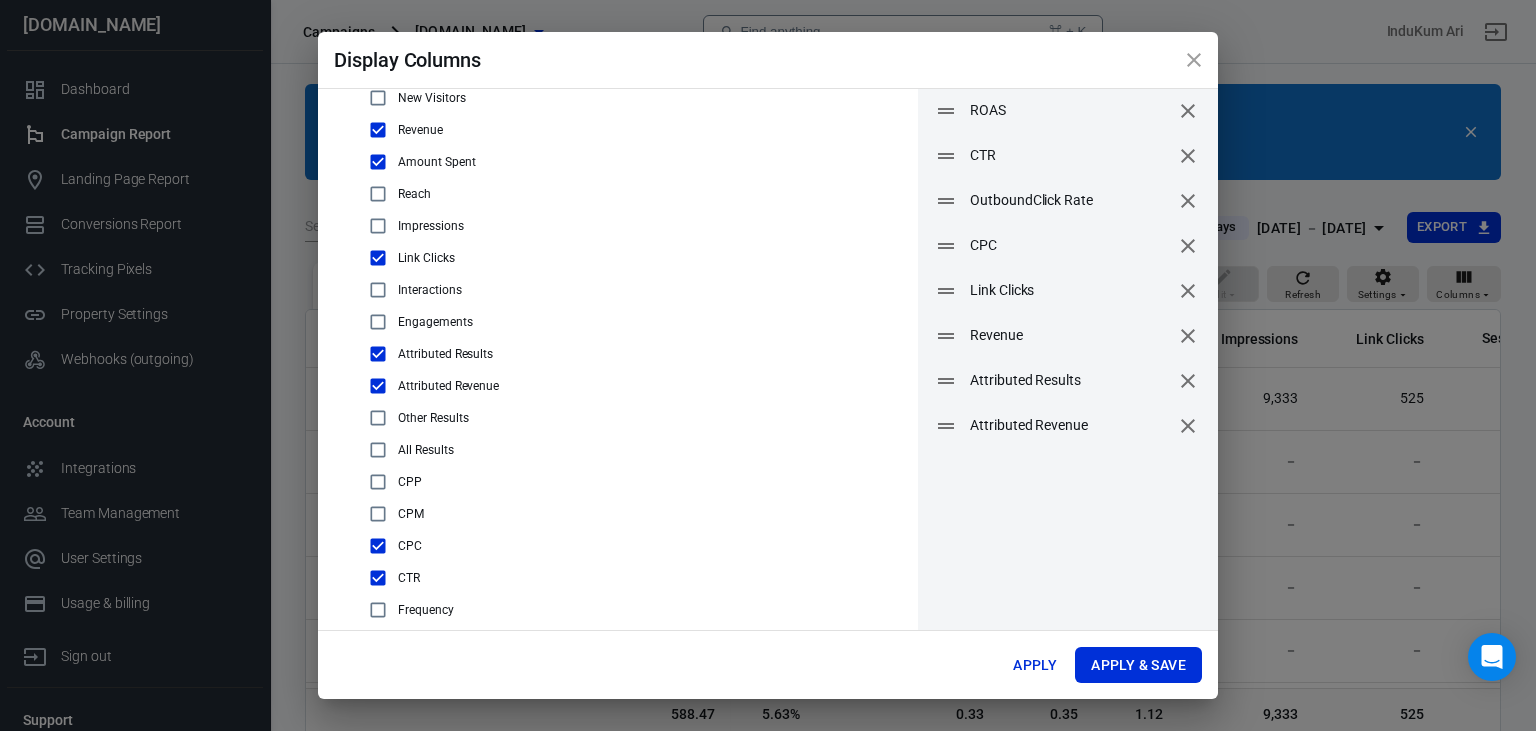 click at bounding box center (378, 514) 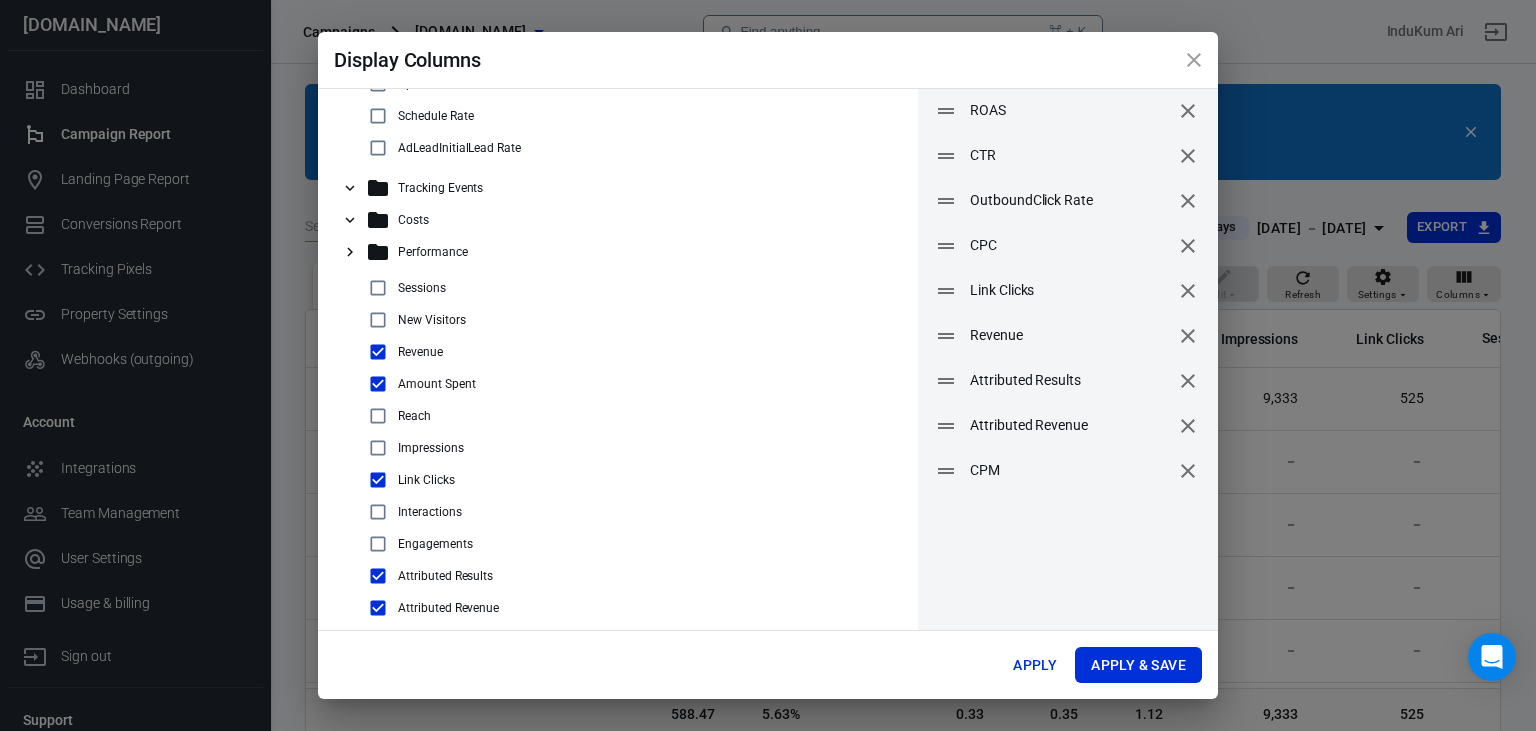 scroll, scrollTop: 251, scrollLeft: 0, axis: vertical 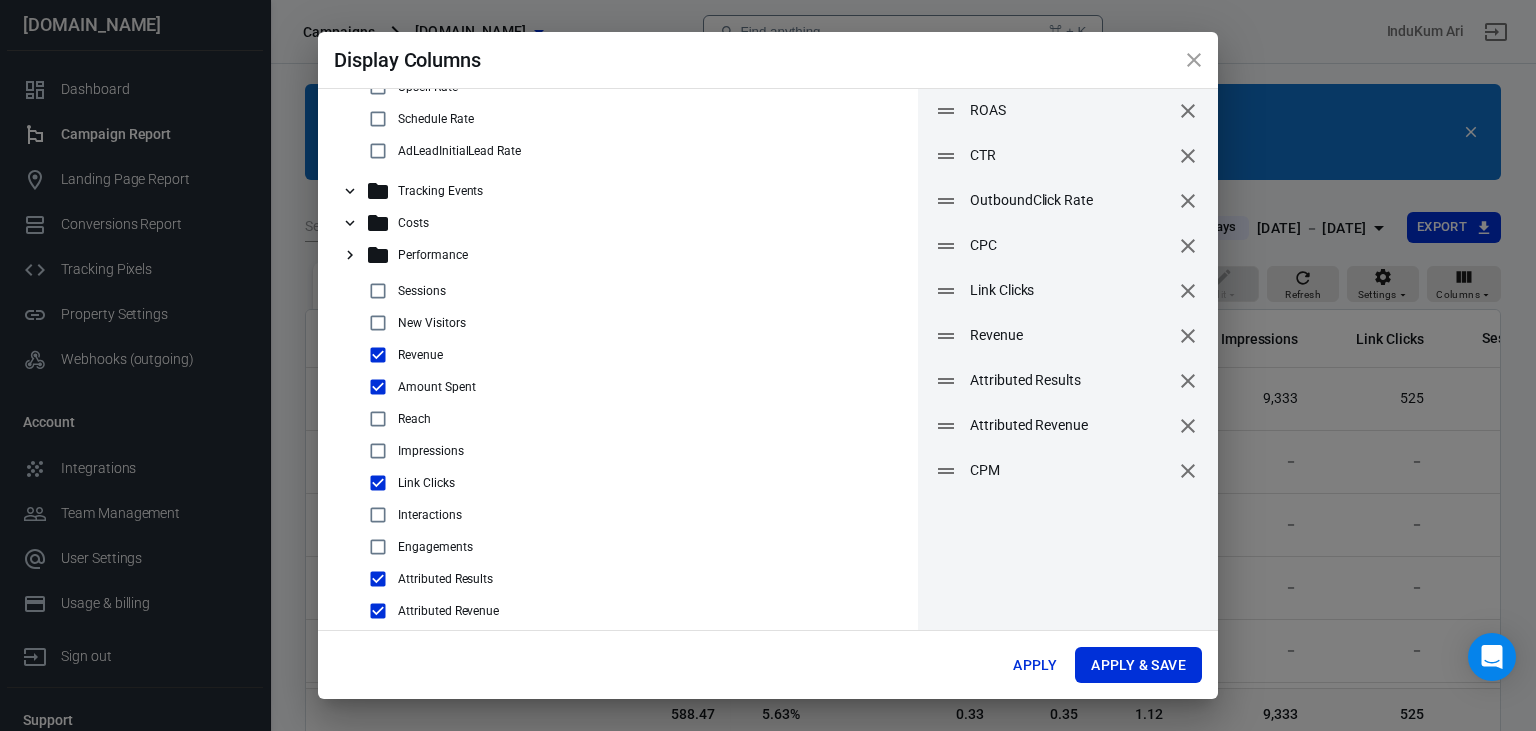 click 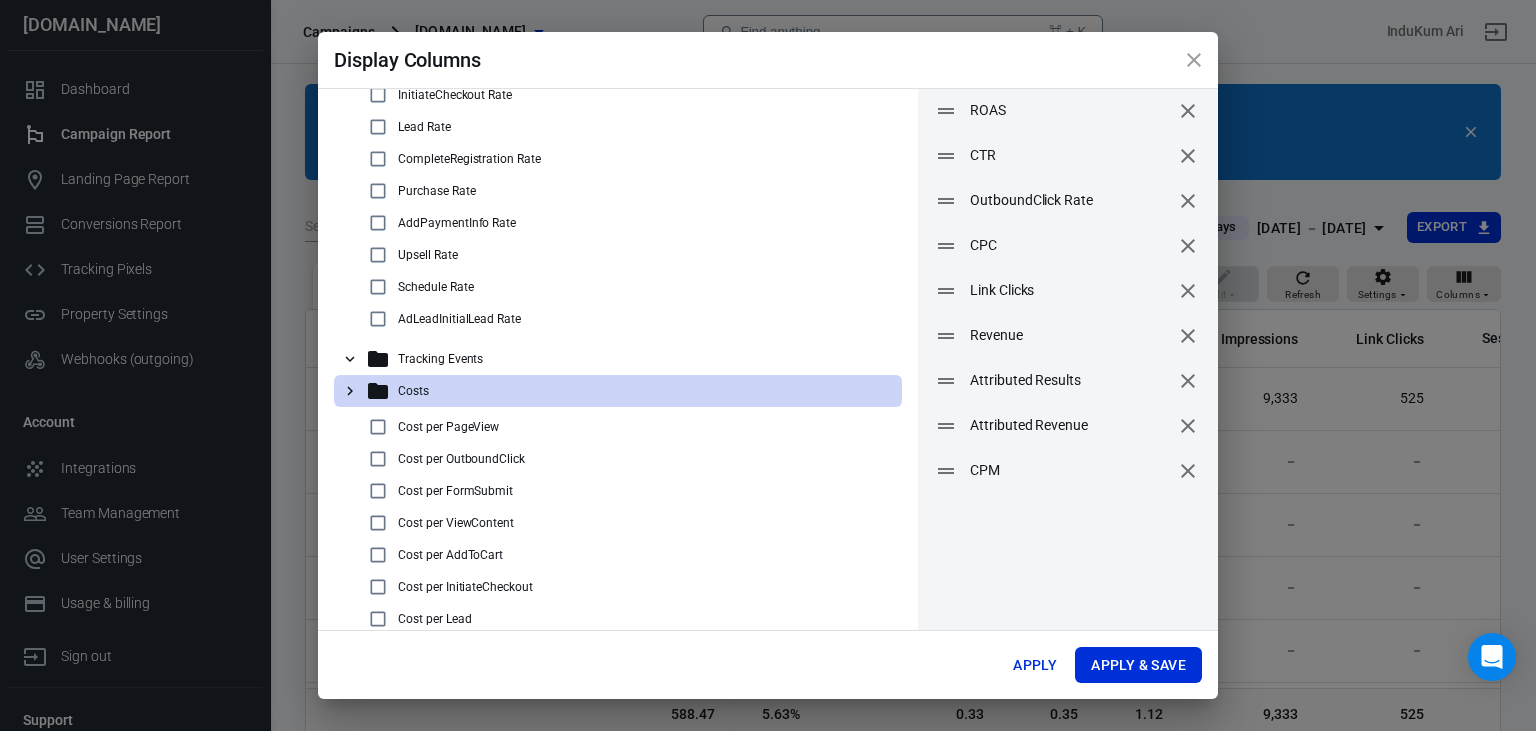 scroll, scrollTop: 0, scrollLeft: 0, axis: both 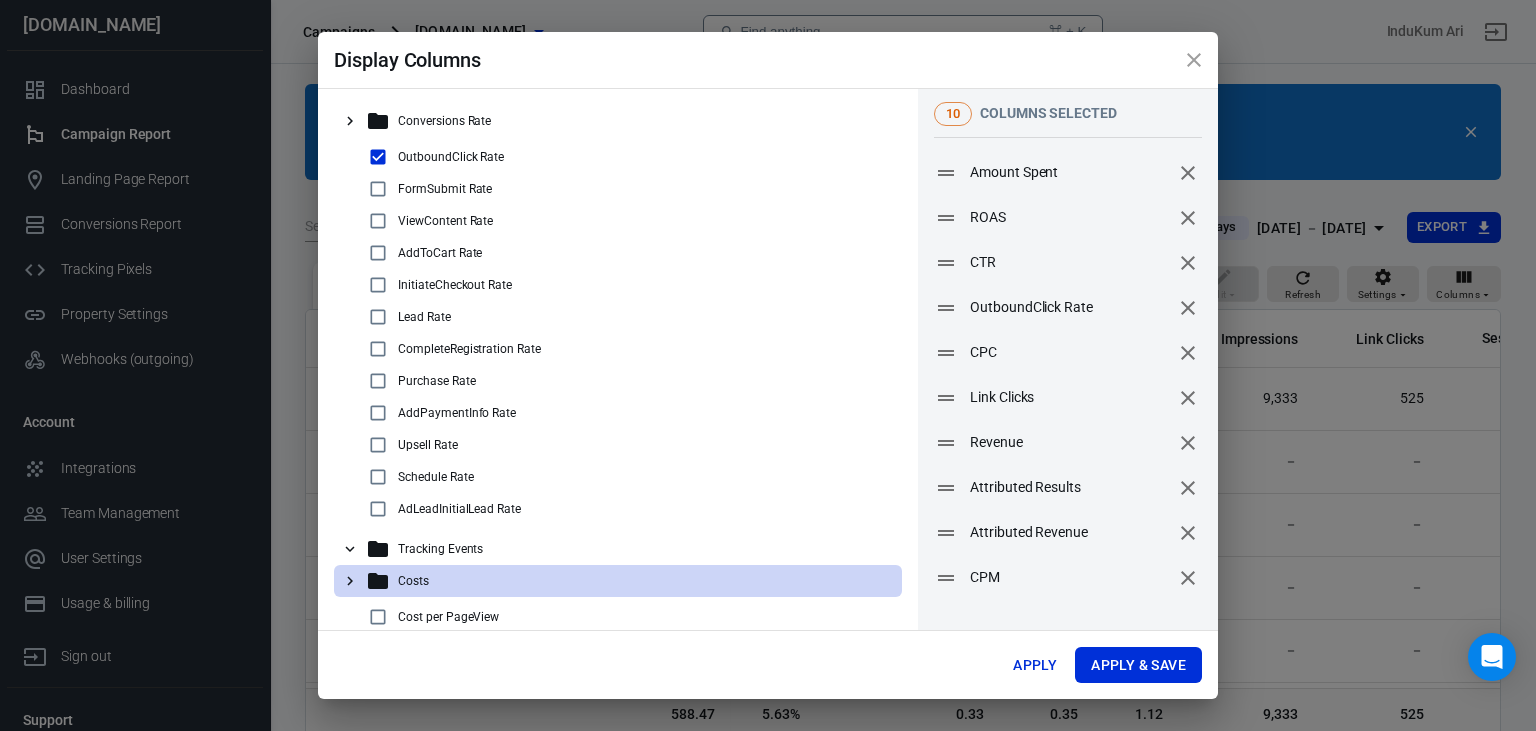 click 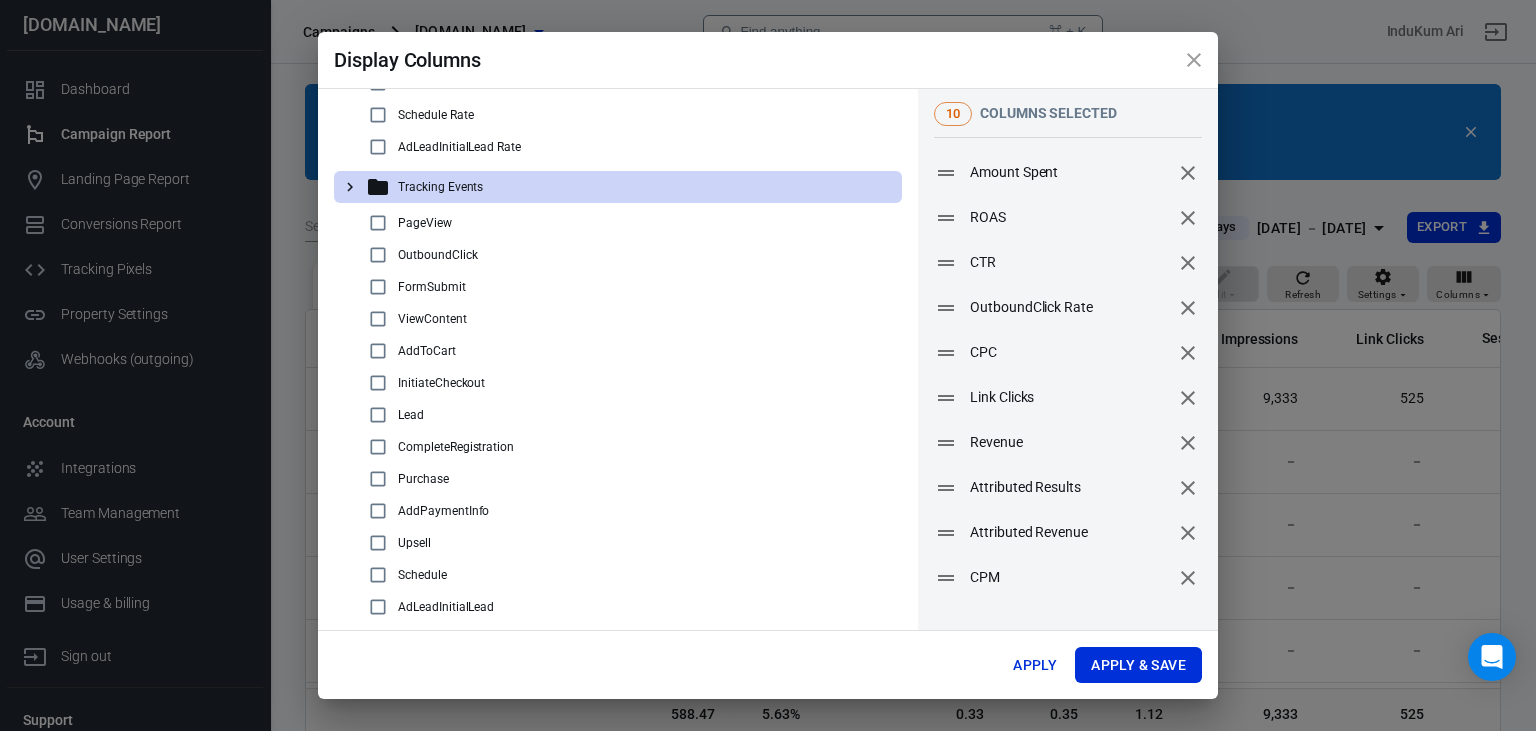scroll, scrollTop: 370, scrollLeft: 0, axis: vertical 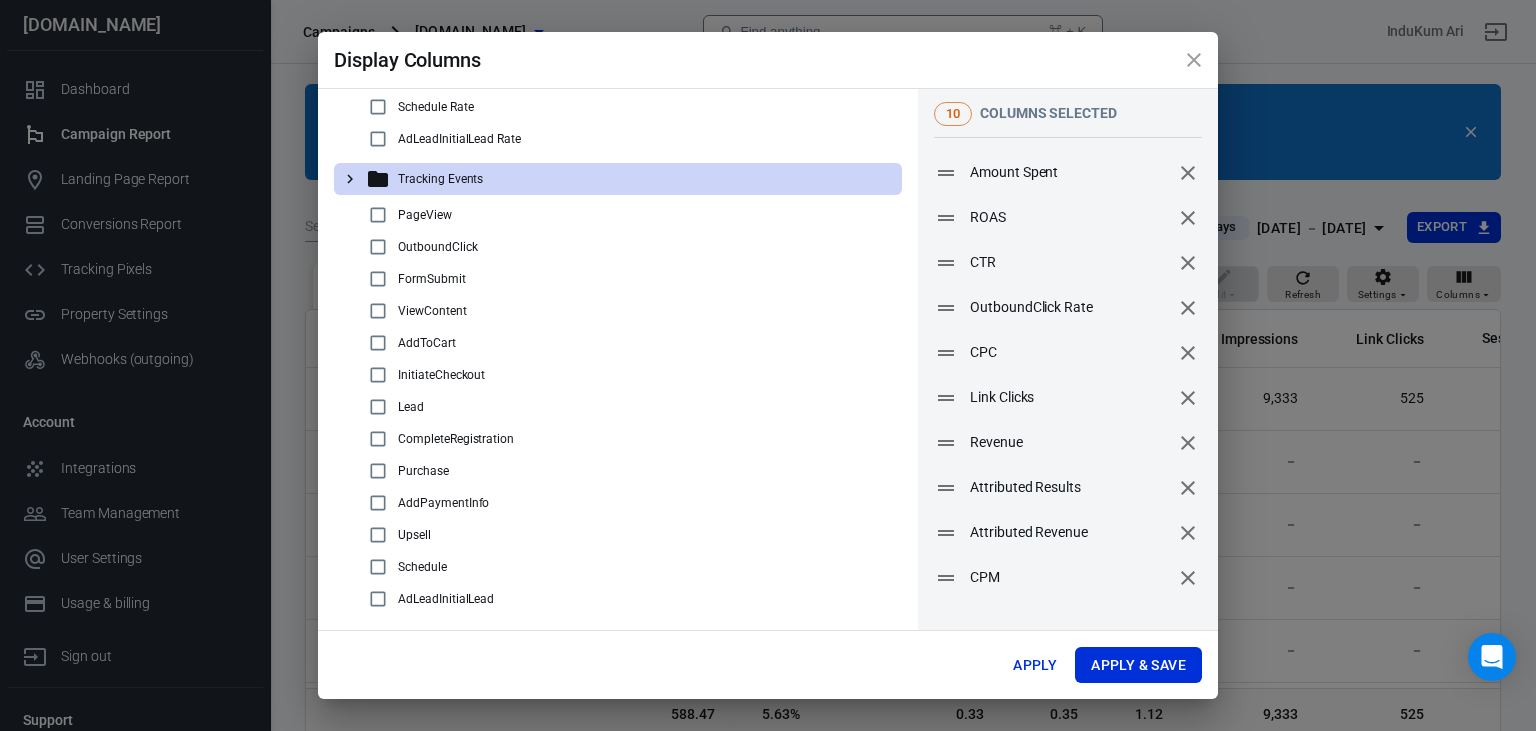 click at bounding box center (378, 375) 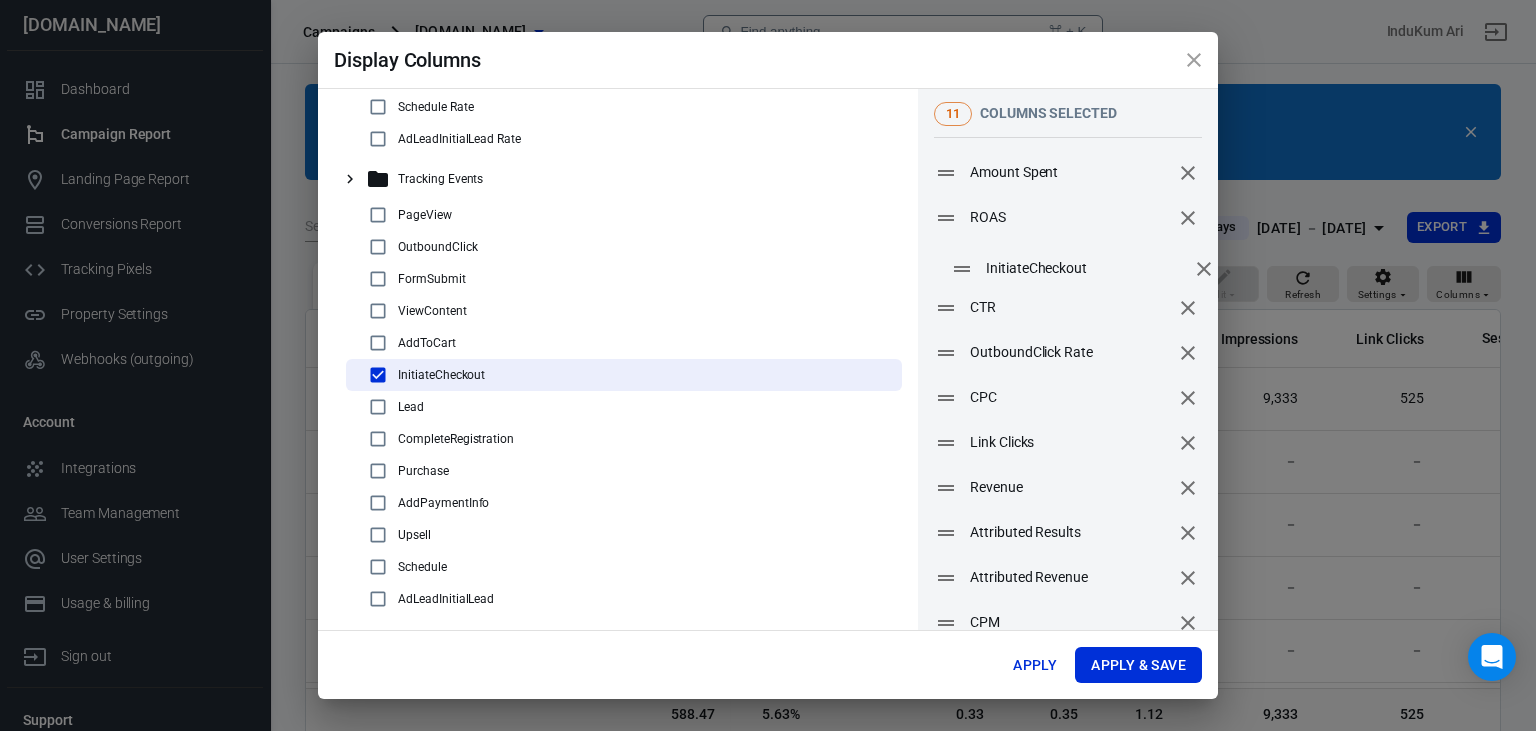 drag, startPoint x: 946, startPoint y: 618, endPoint x: 962, endPoint y: 264, distance: 354.3614 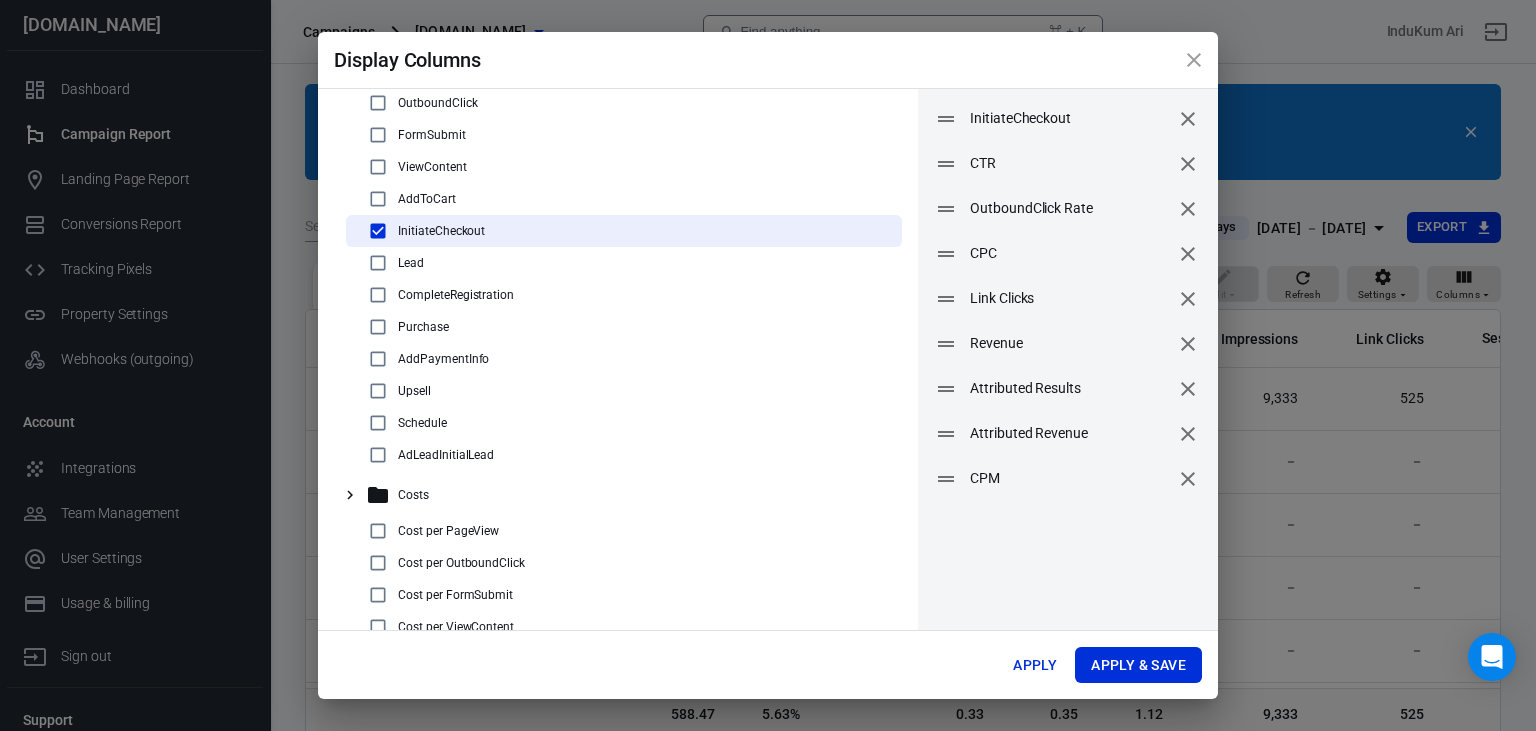 scroll, scrollTop: 146, scrollLeft: 0, axis: vertical 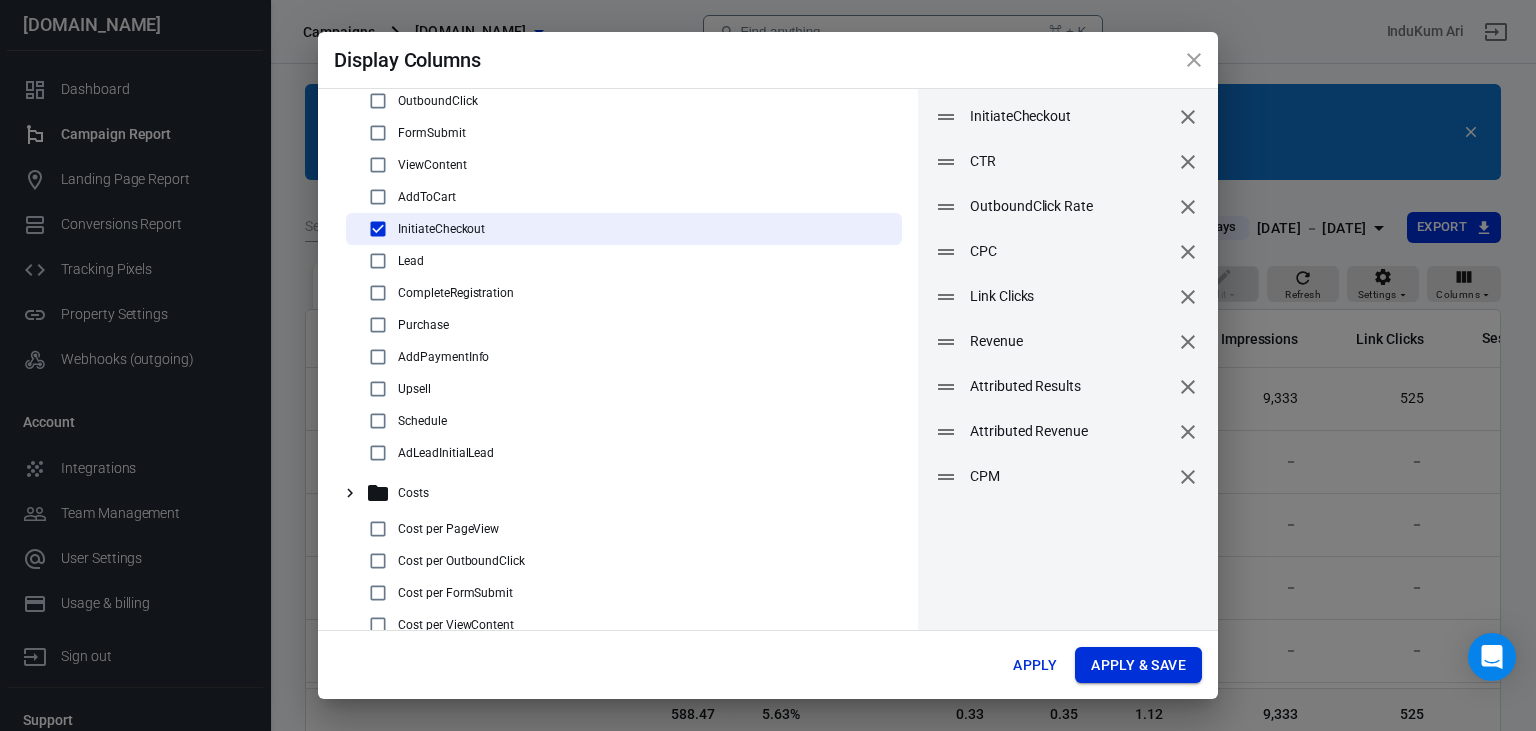click on "Apply & Save" at bounding box center (1138, 665) 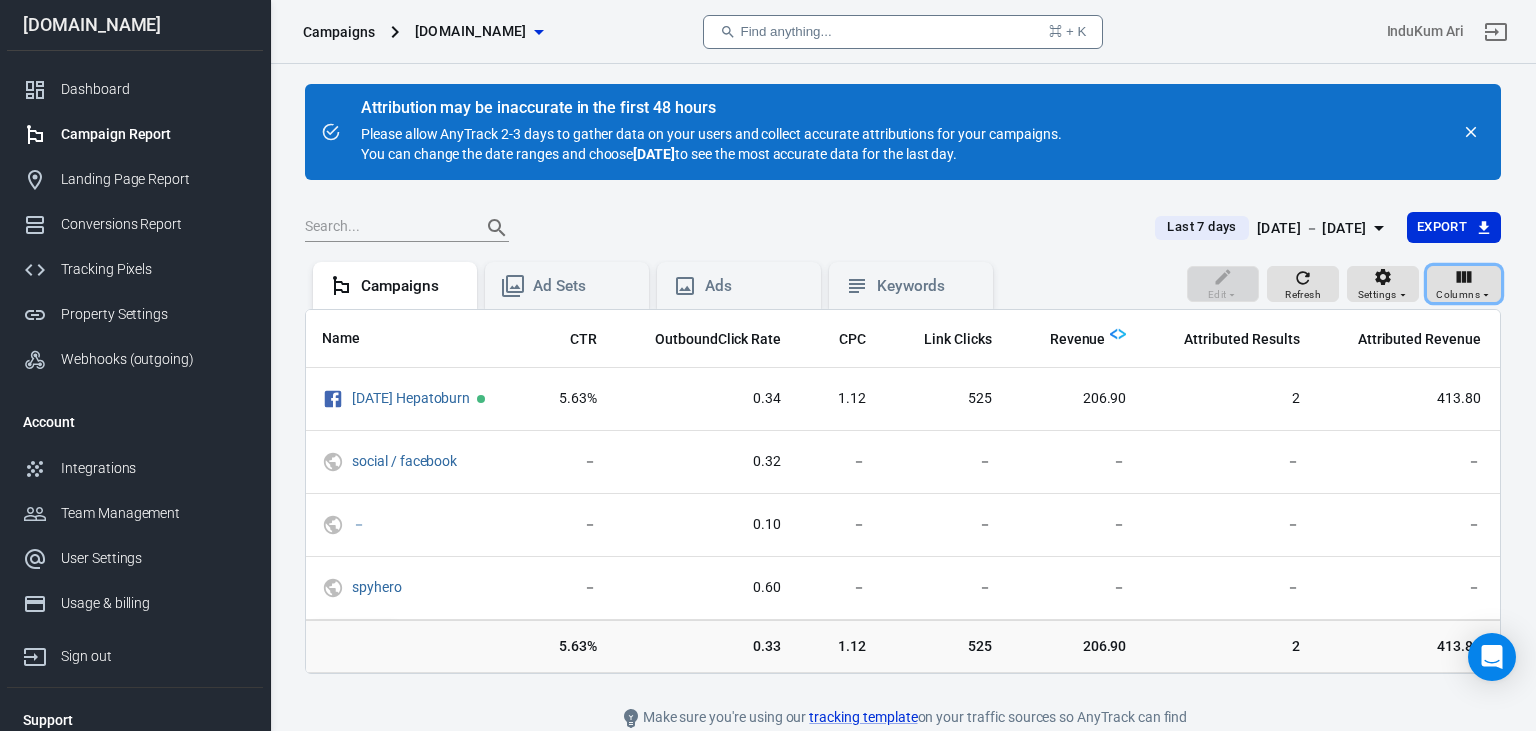 scroll, scrollTop: 0, scrollLeft: 545, axis: horizontal 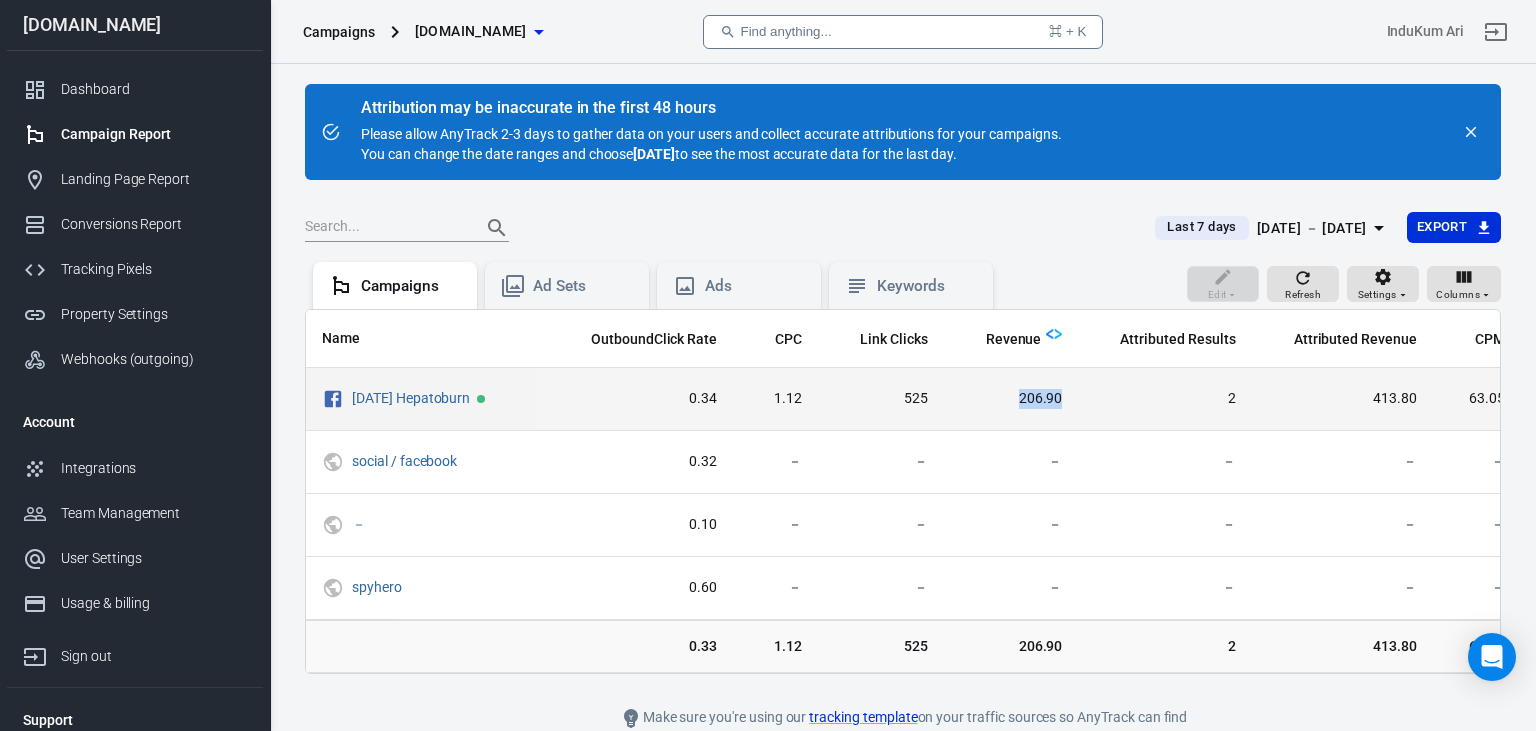 drag, startPoint x: 1023, startPoint y: 398, endPoint x: 1029, endPoint y: 408, distance: 11.661903 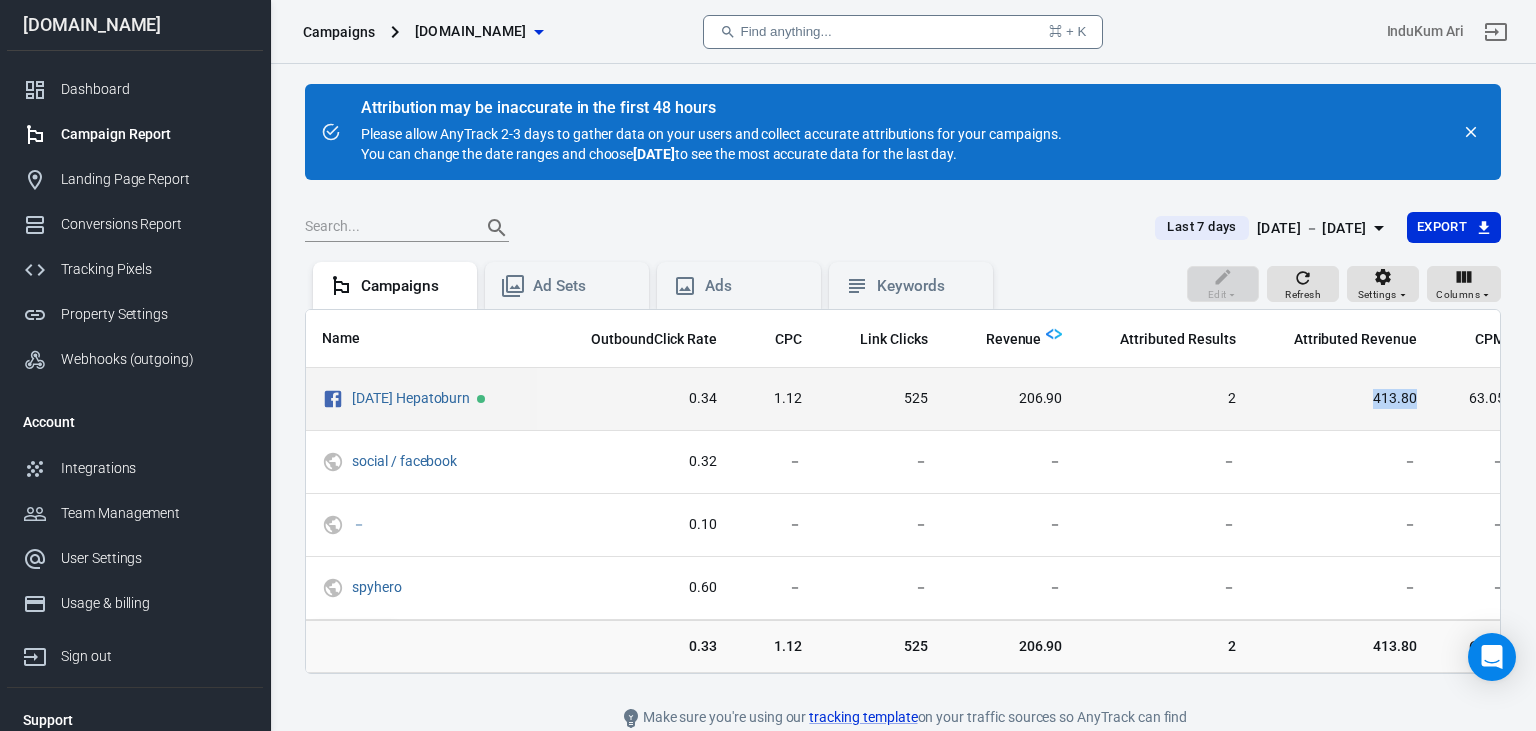 drag, startPoint x: 1342, startPoint y: 407, endPoint x: 1397, endPoint y: 407, distance: 55 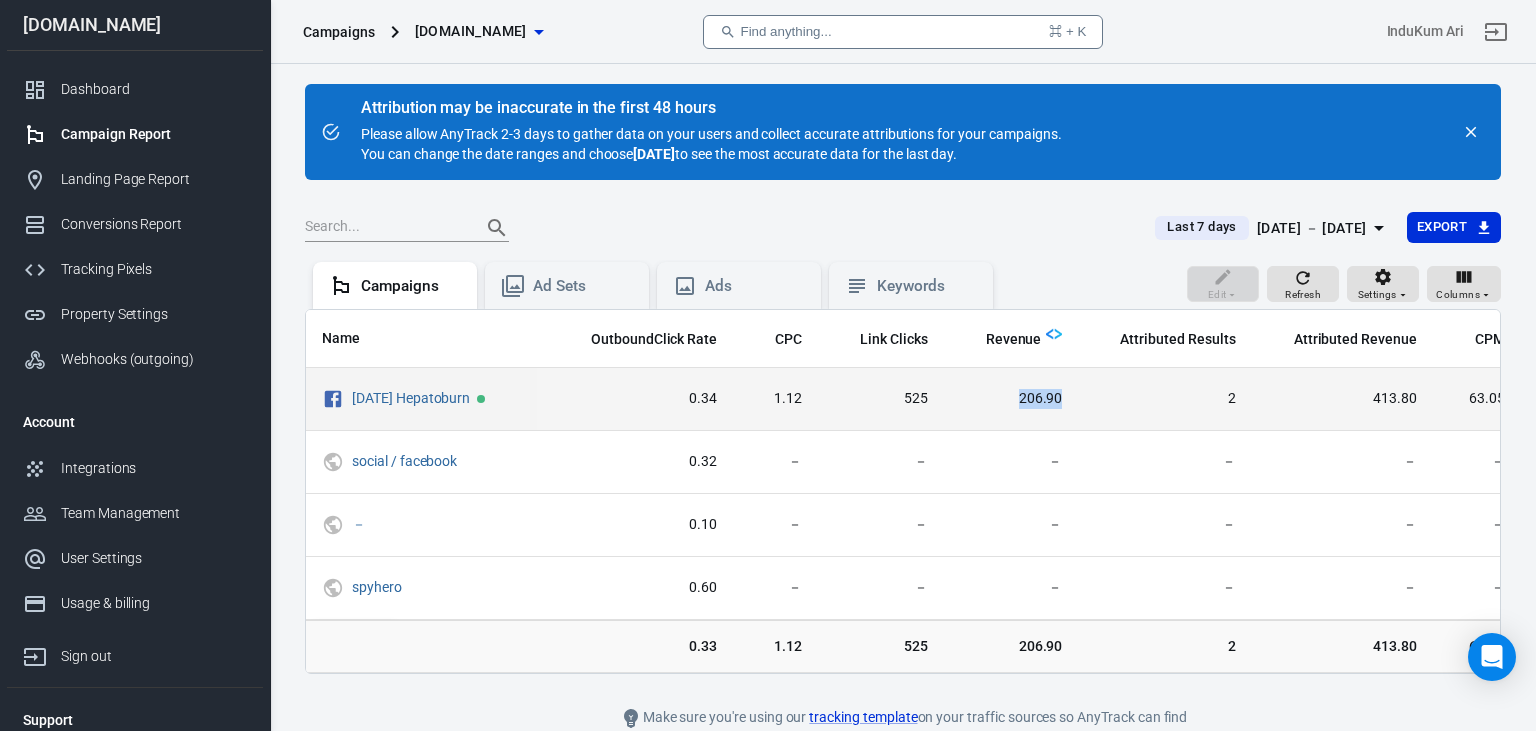 drag, startPoint x: 1006, startPoint y: 393, endPoint x: 1050, endPoint y: 398, distance: 44.28318 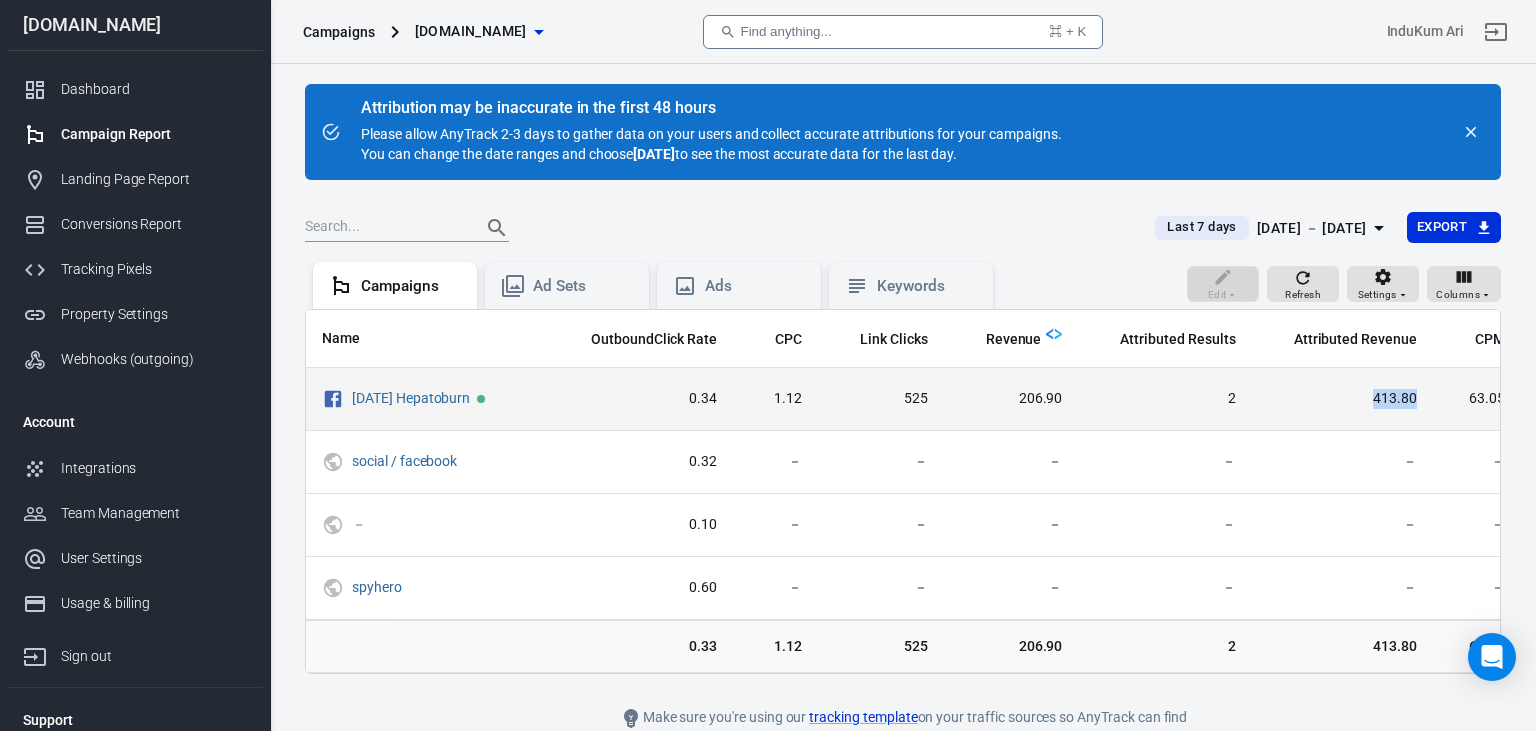 drag, startPoint x: 1355, startPoint y: 398, endPoint x: 1398, endPoint y: 398, distance: 43 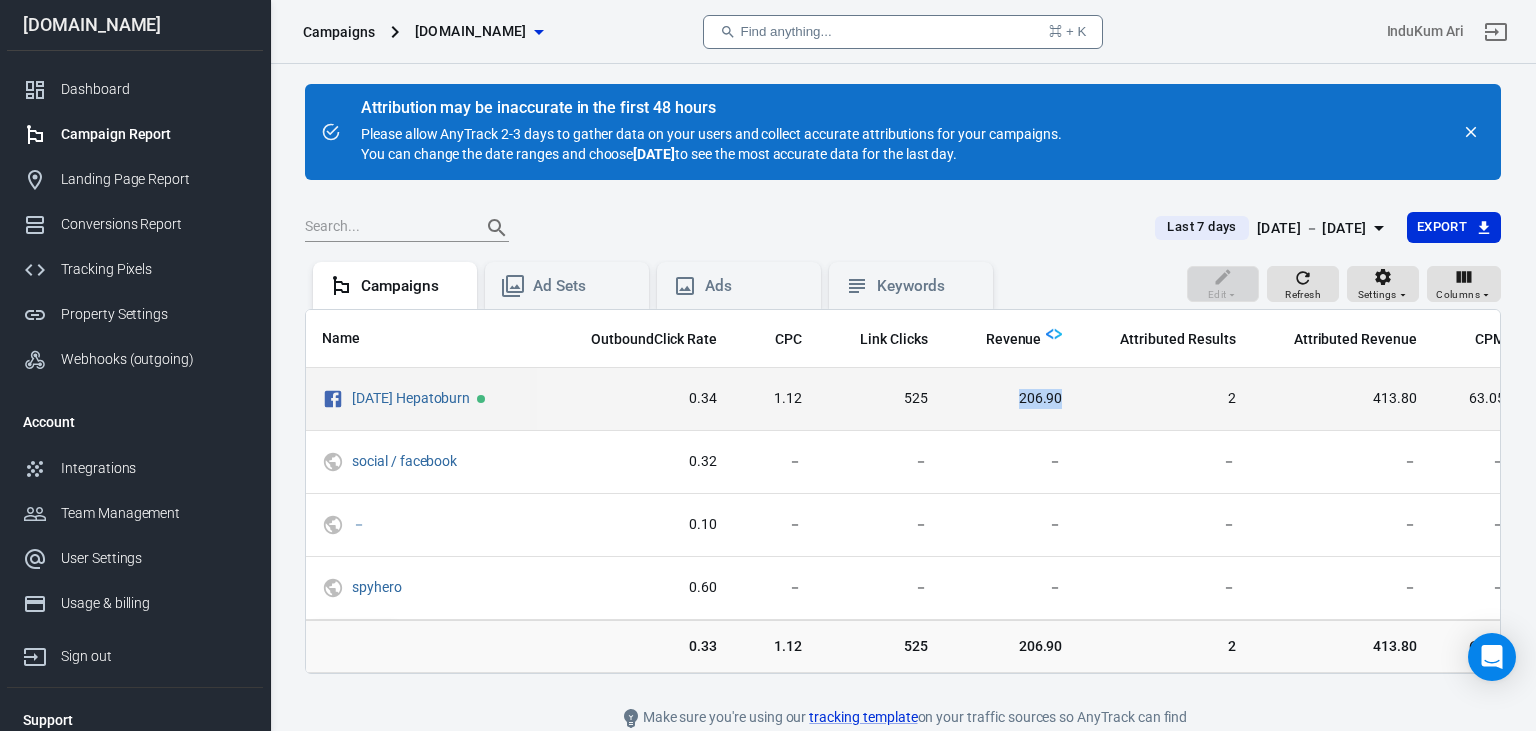 drag, startPoint x: 1043, startPoint y: 397, endPoint x: 1003, endPoint y: 399, distance: 40.04997 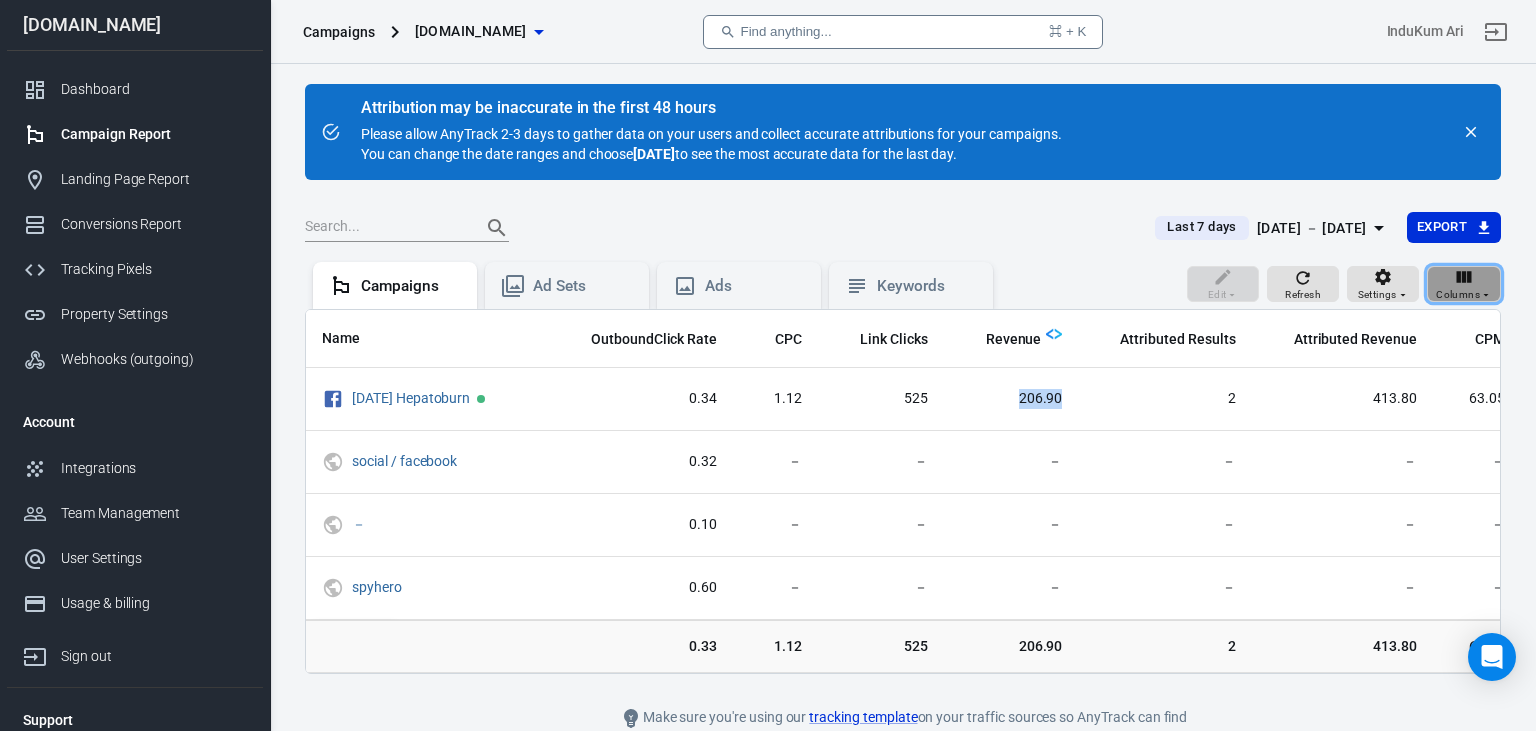 click on "Columns" at bounding box center [1464, 284] 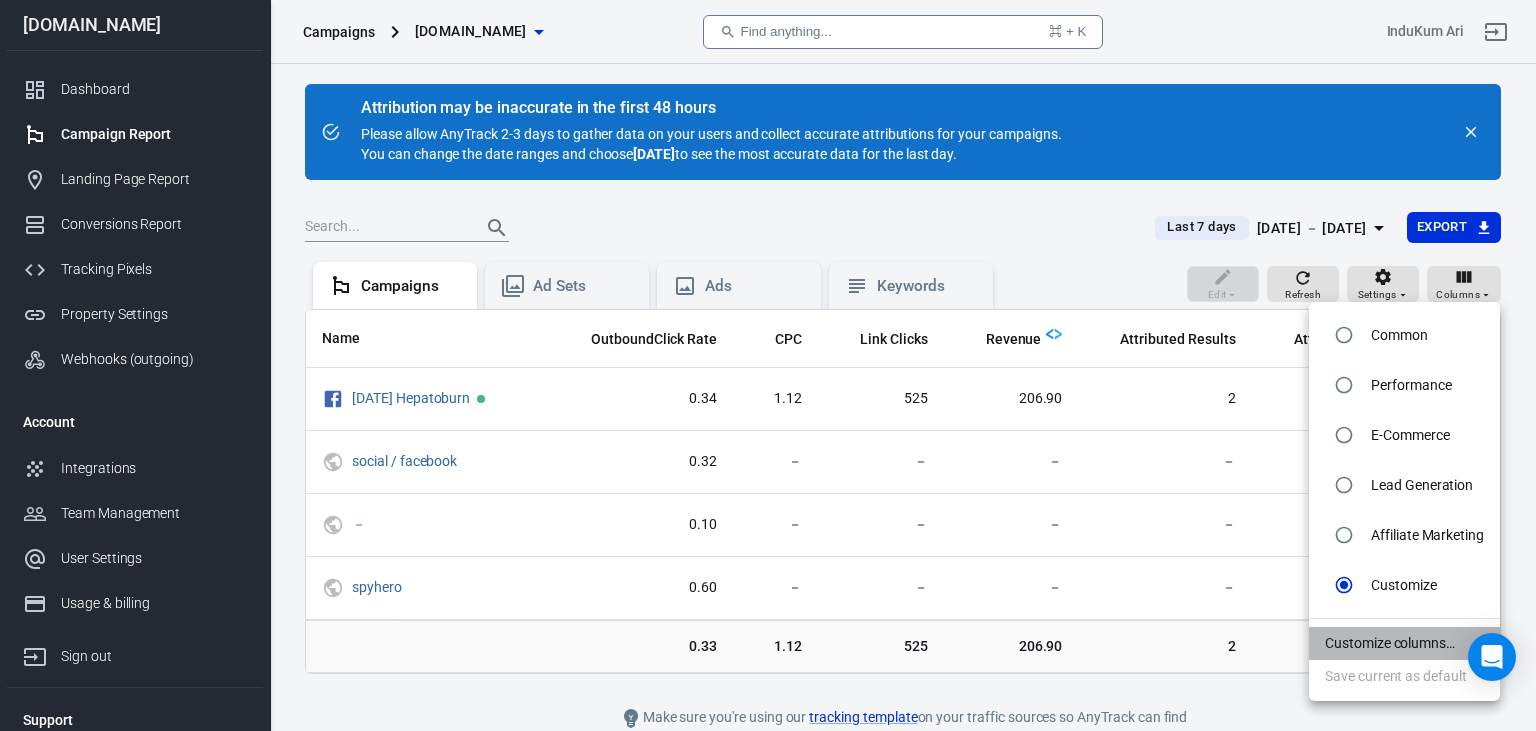 click on "Customize columns…" at bounding box center (1404, 643) 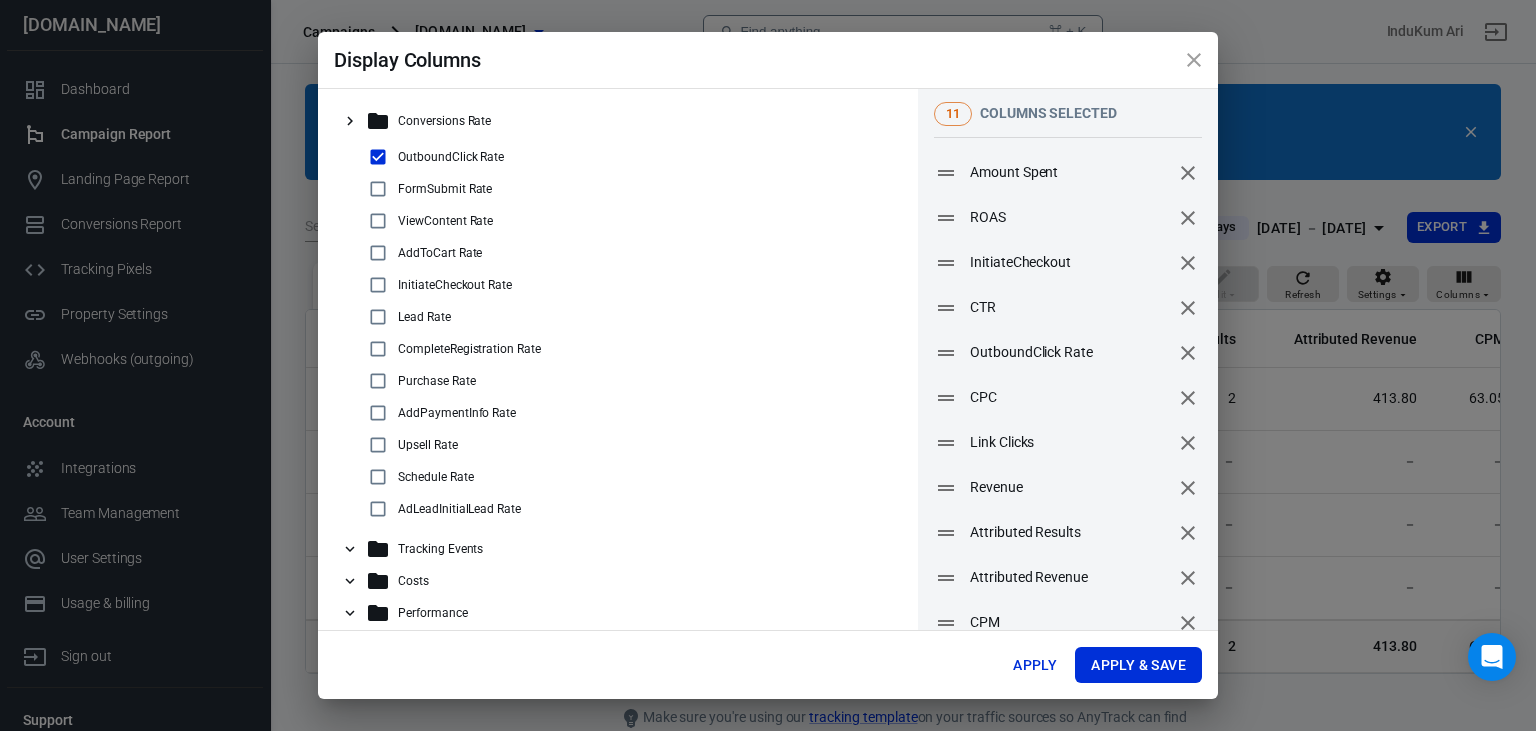 scroll, scrollTop: 23, scrollLeft: 0, axis: vertical 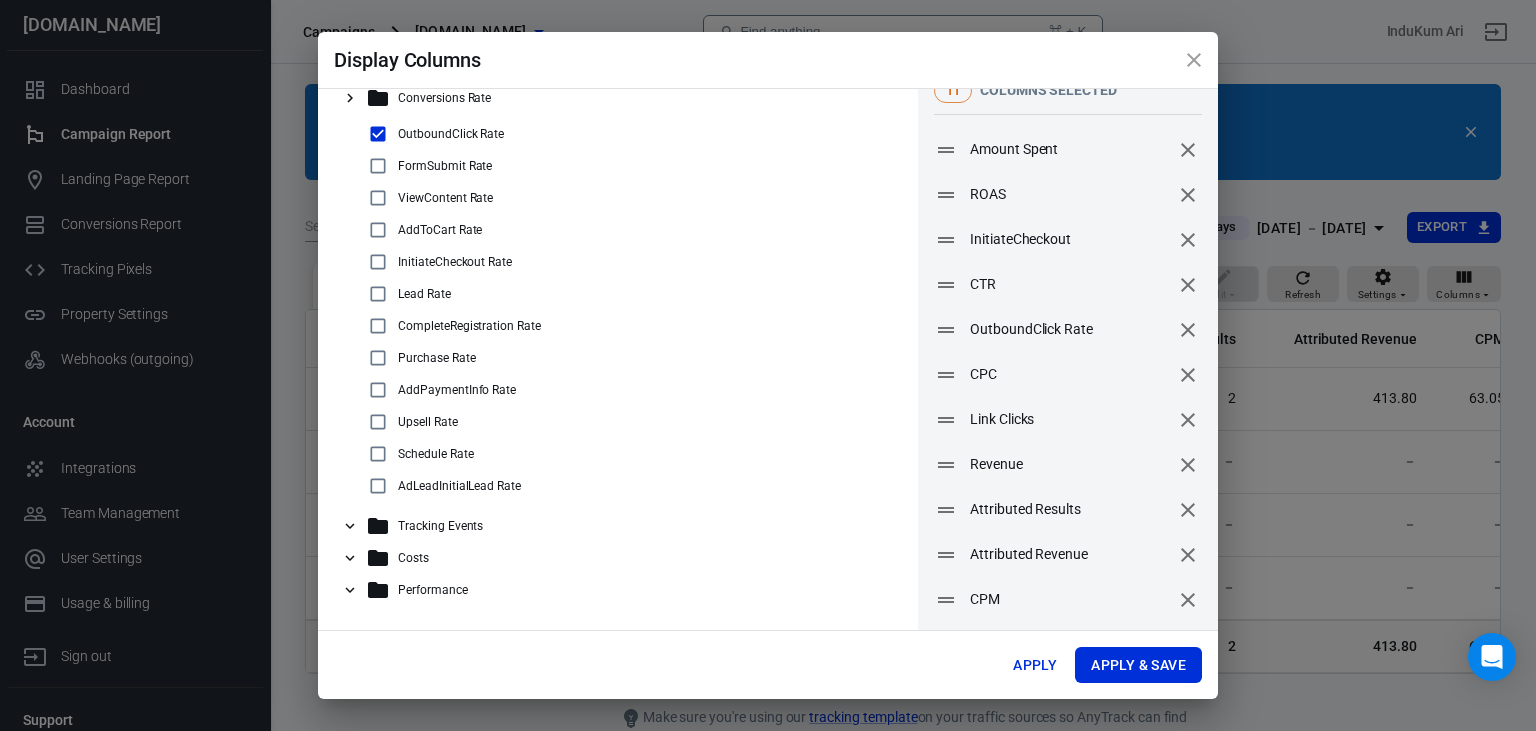 click 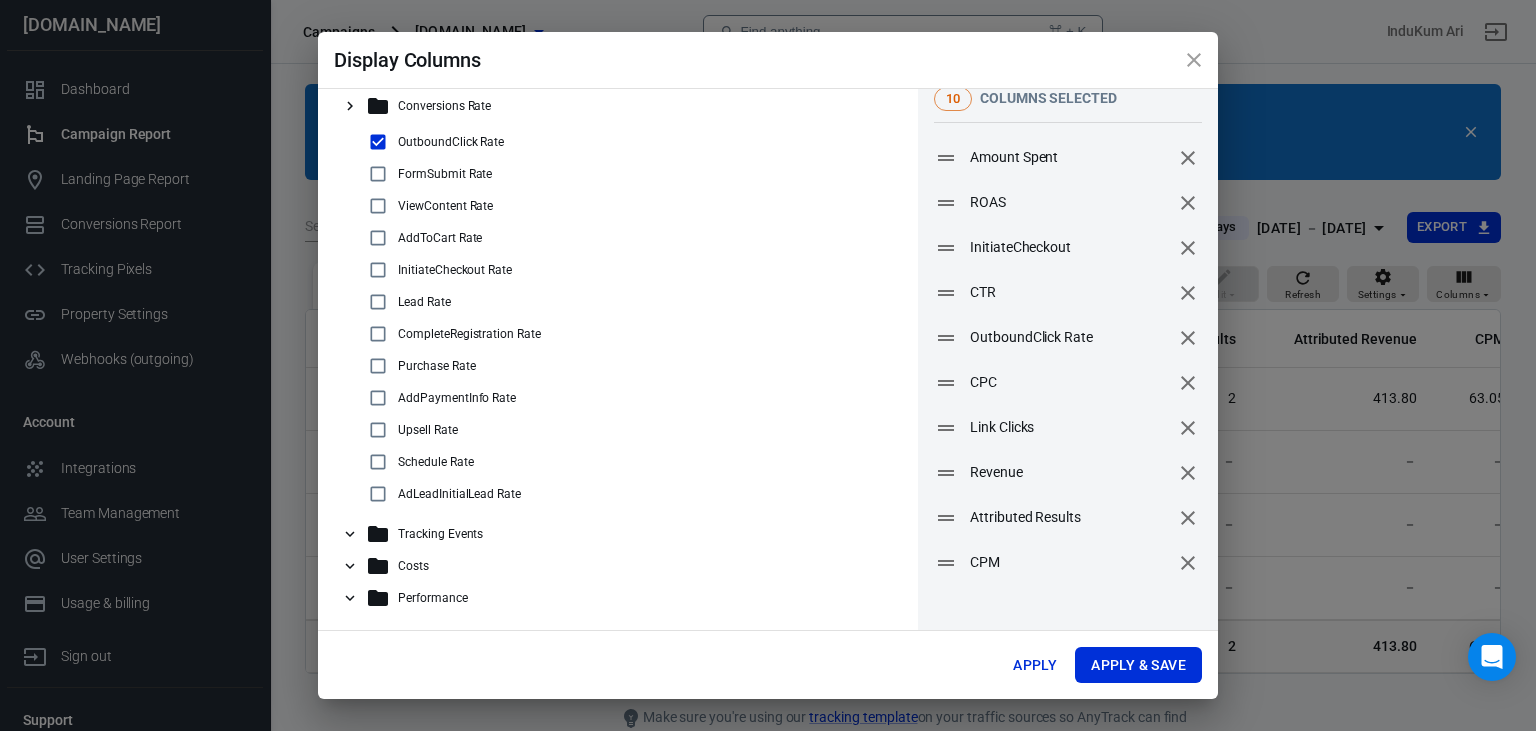 scroll, scrollTop: 15, scrollLeft: 0, axis: vertical 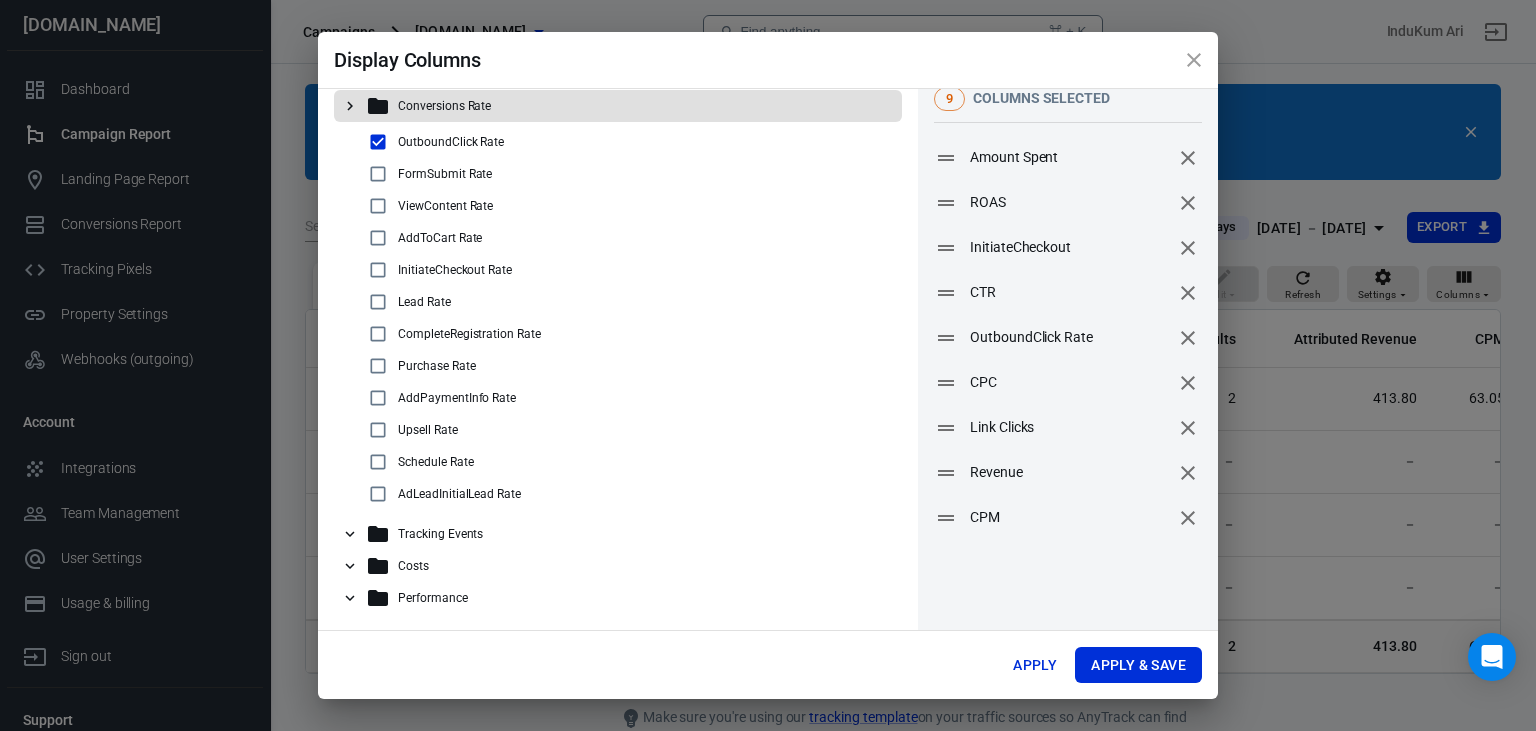 click 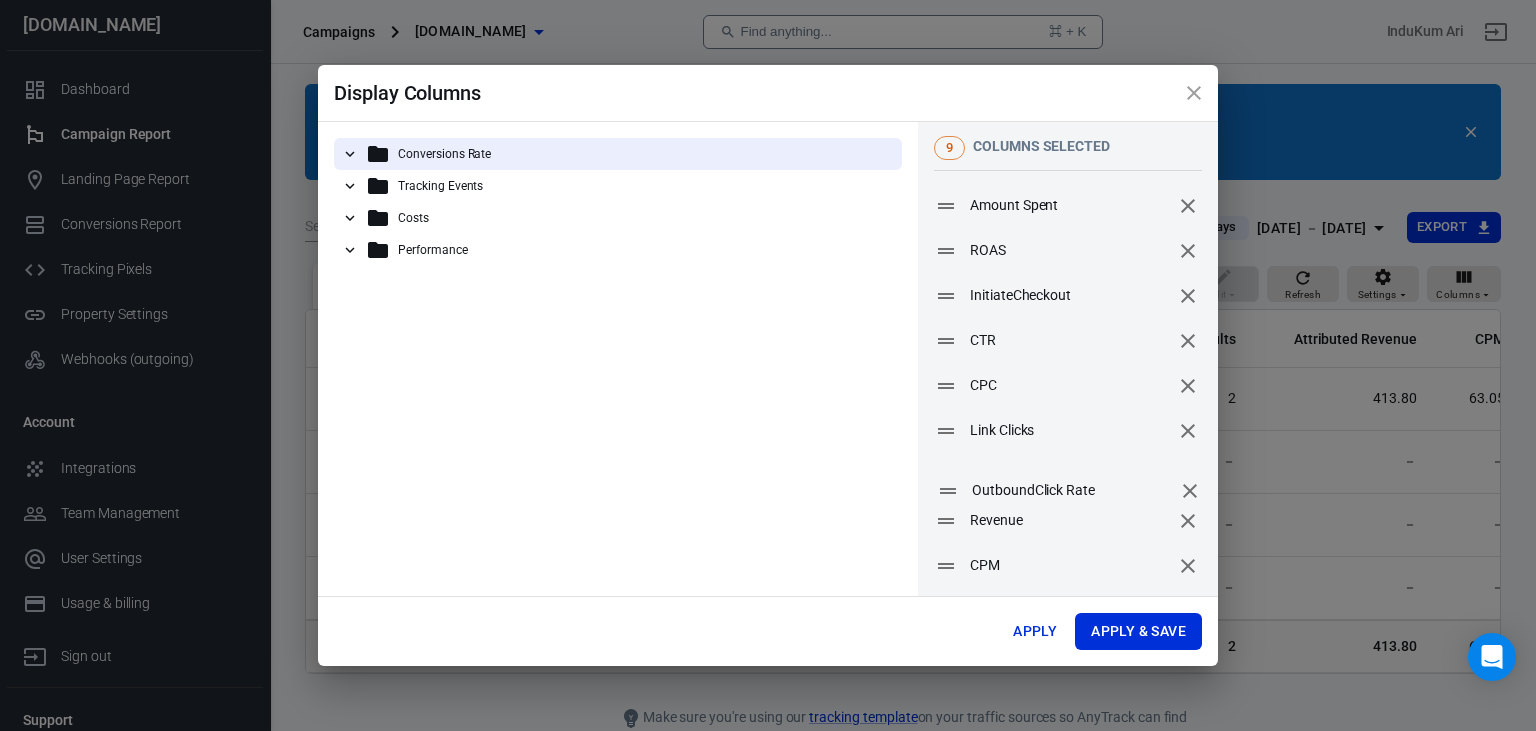 drag, startPoint x: 943, startPoint y: 381, endPoint x: 947, endPoint y: 484, distance: 103.077644 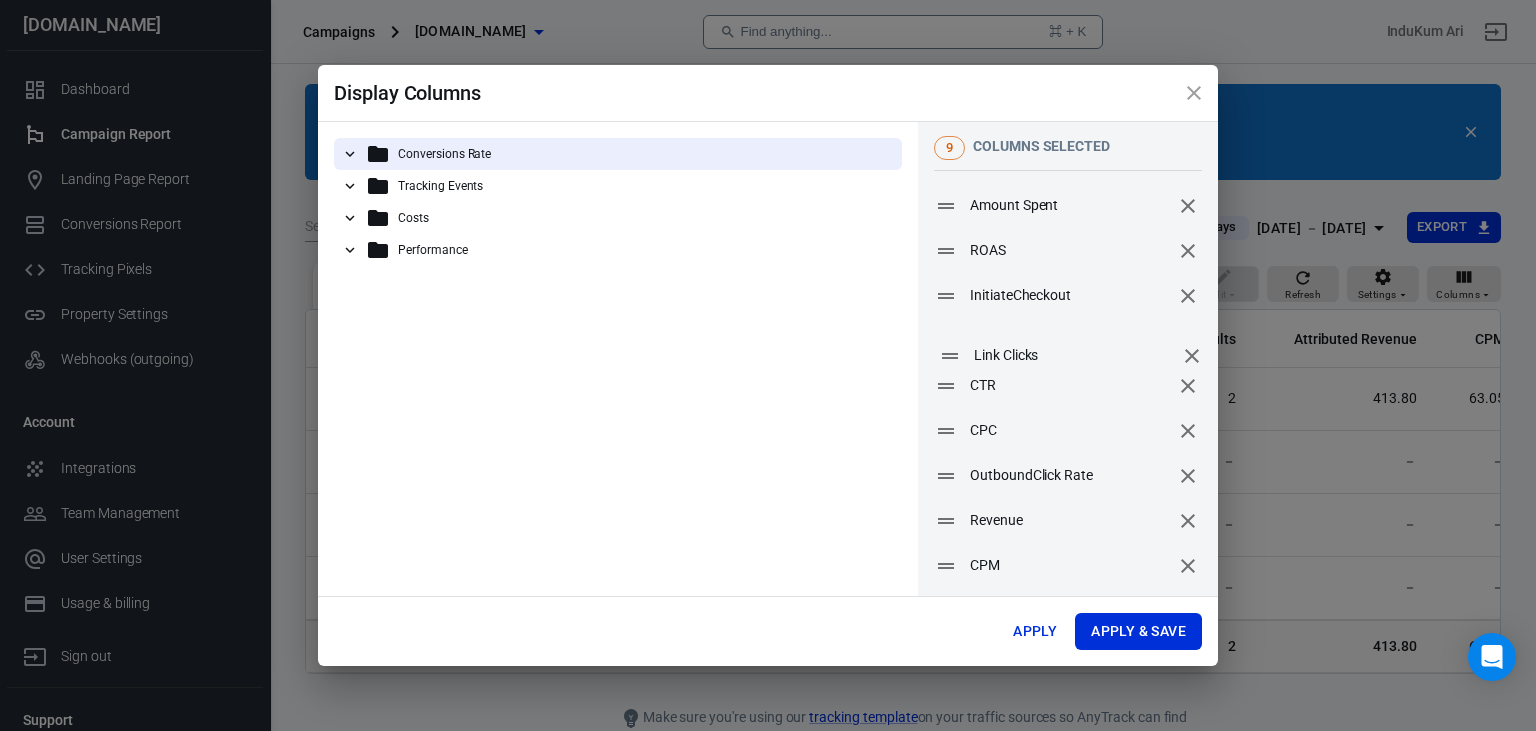 drag, startPoint x: 949, startPoint y: 433, endPoint x: 953, endPoint y: 361, distance: 72.11102 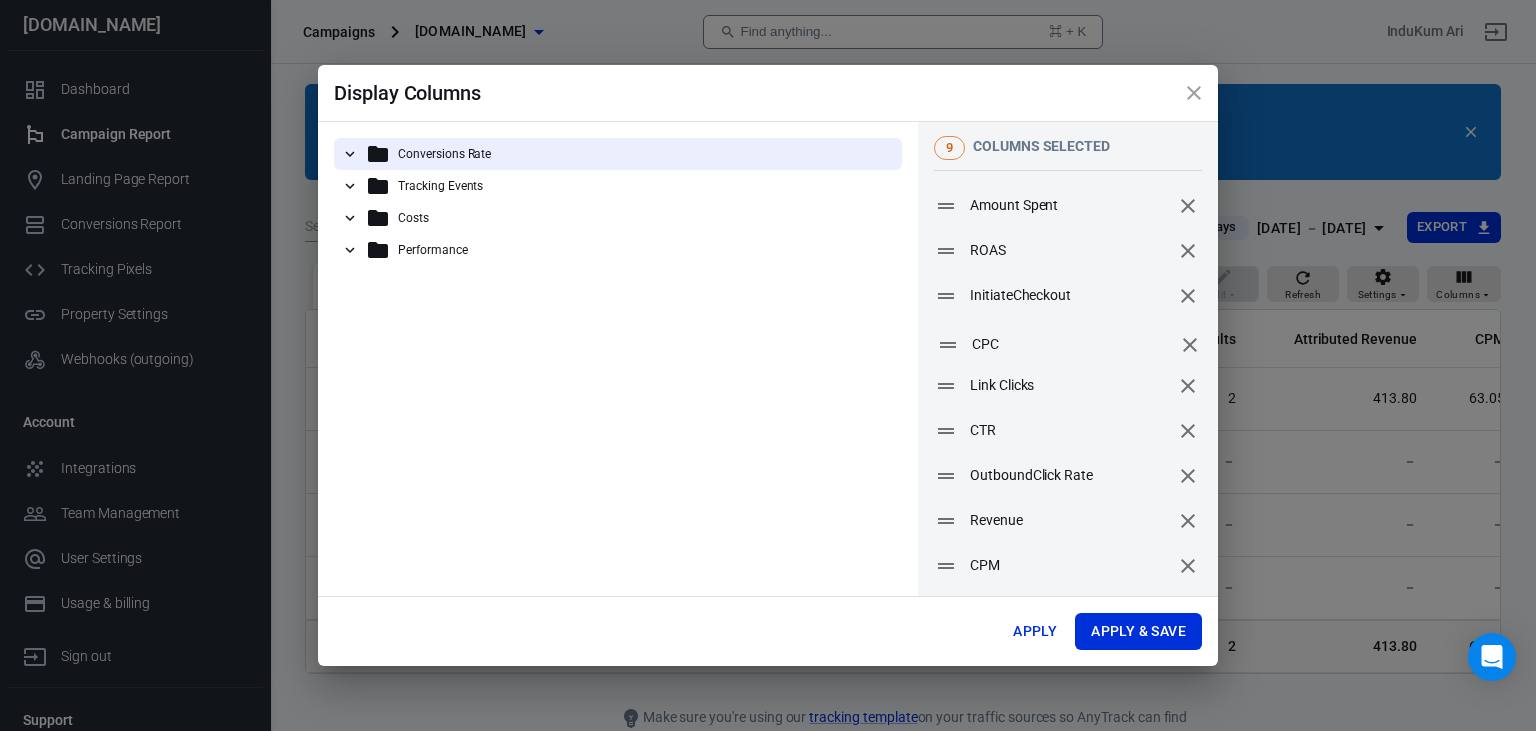 drag, startPoint x: 949, startPoint y: 430, endPoint x: 951, endPoint y: 344, distance: 86.023254 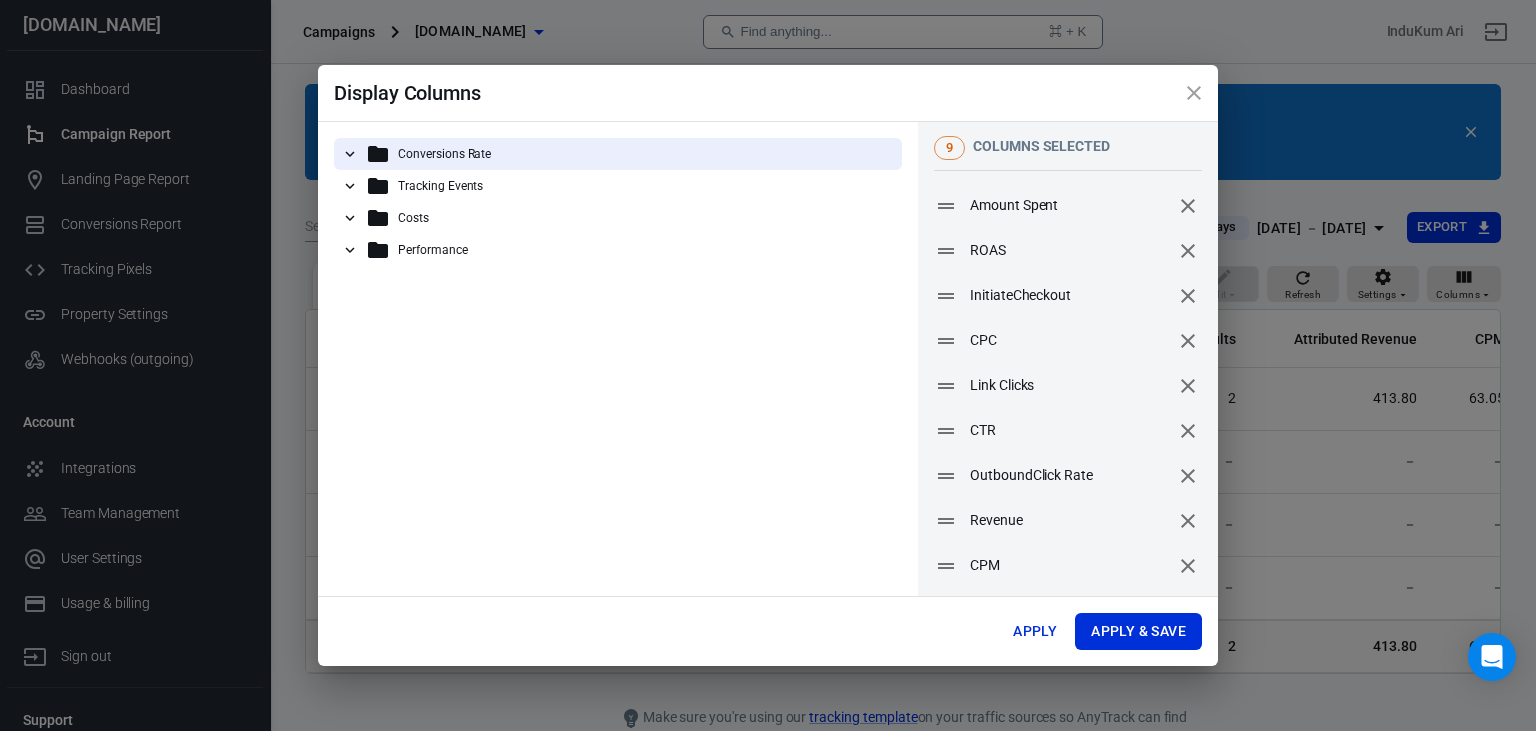click 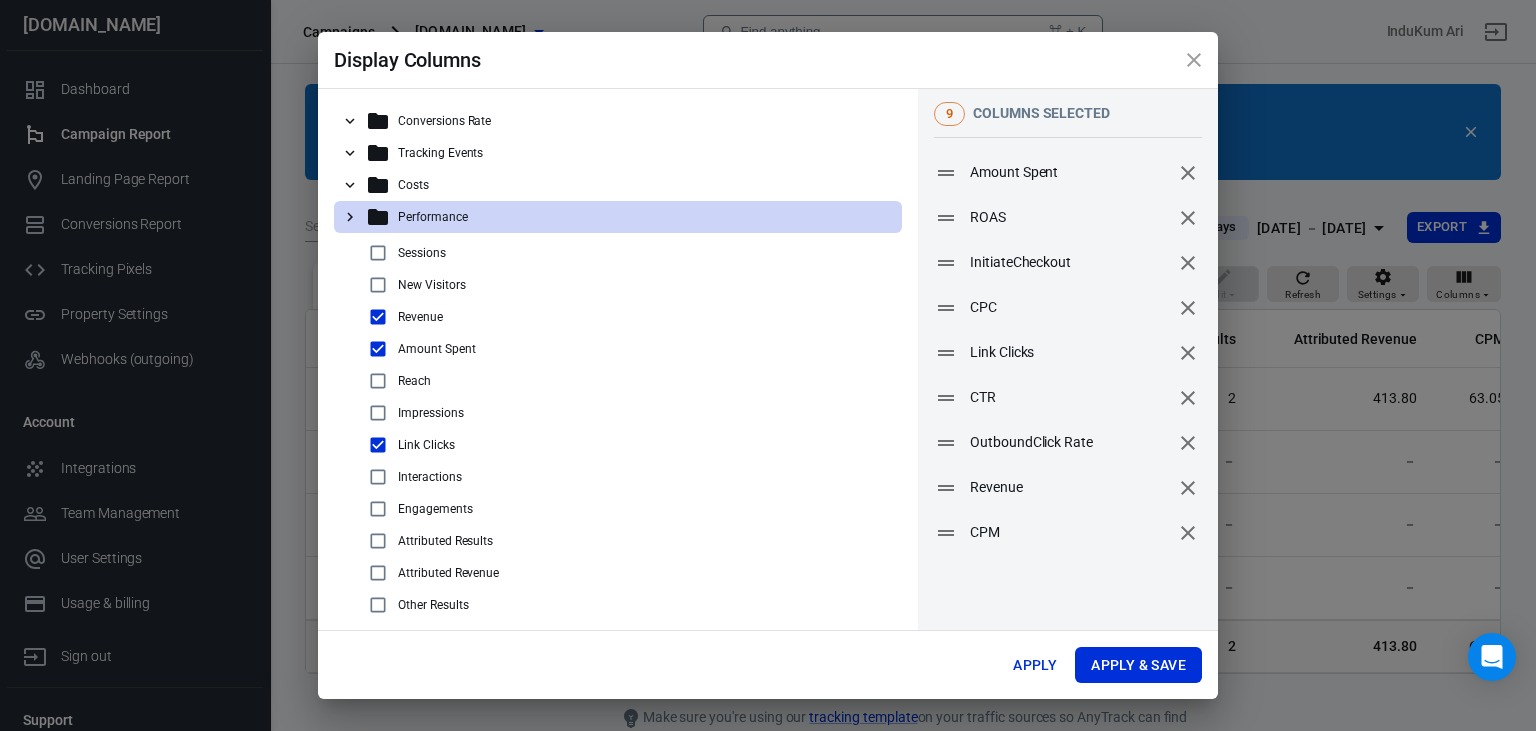 click 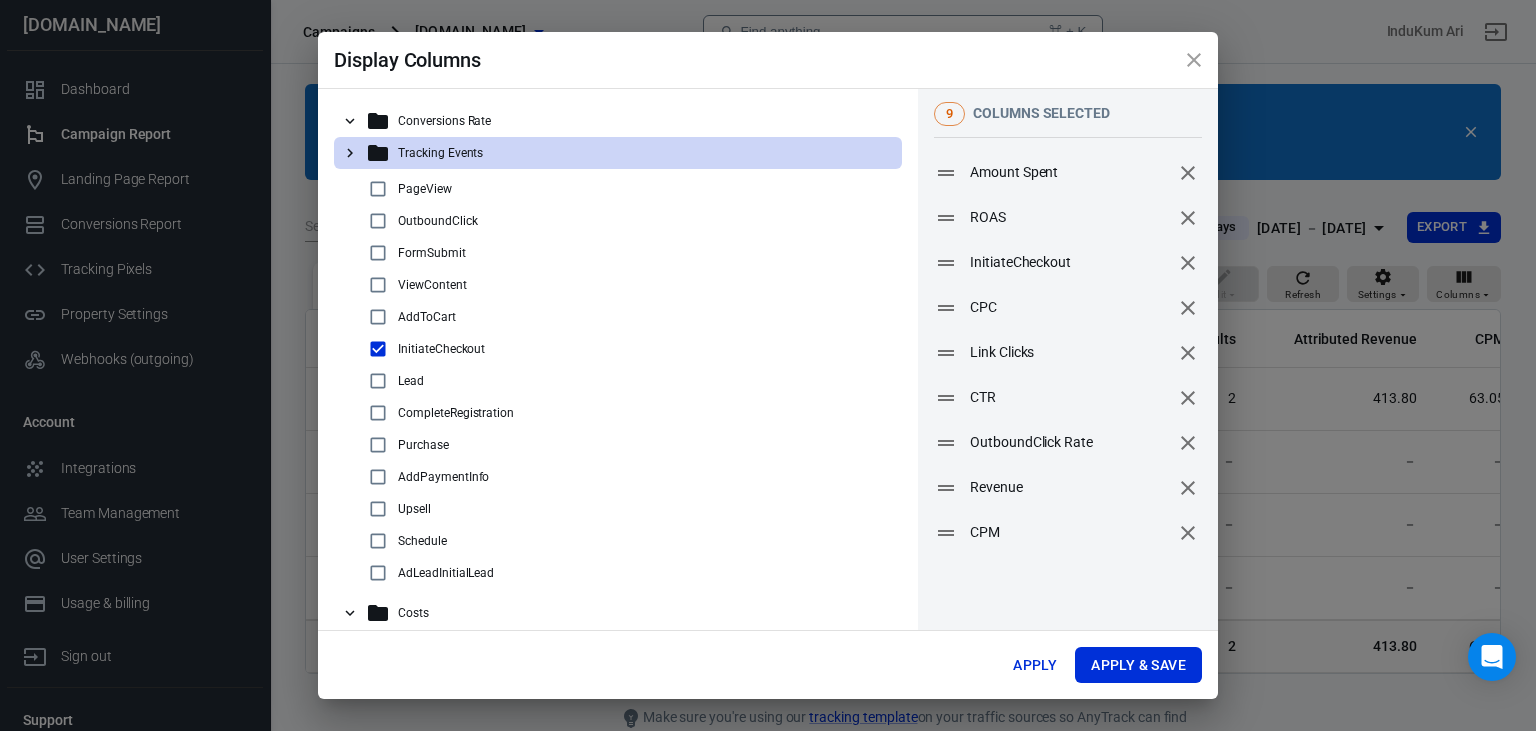 click at bounding box center [378, 221] 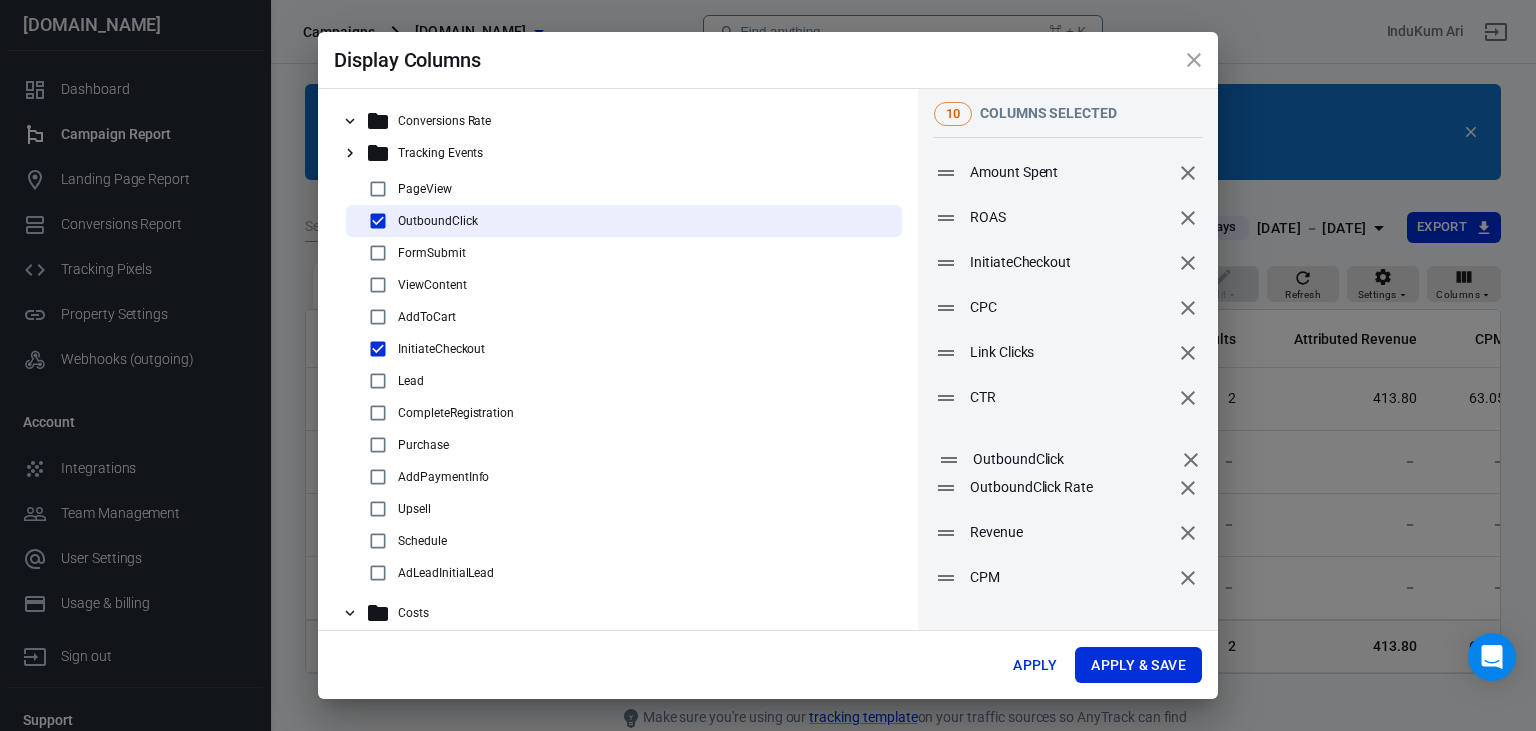drag, startPoint x: 942, startPoint y: 578, endPoint x: 945, endPoint y: 459, distance: 119.03781 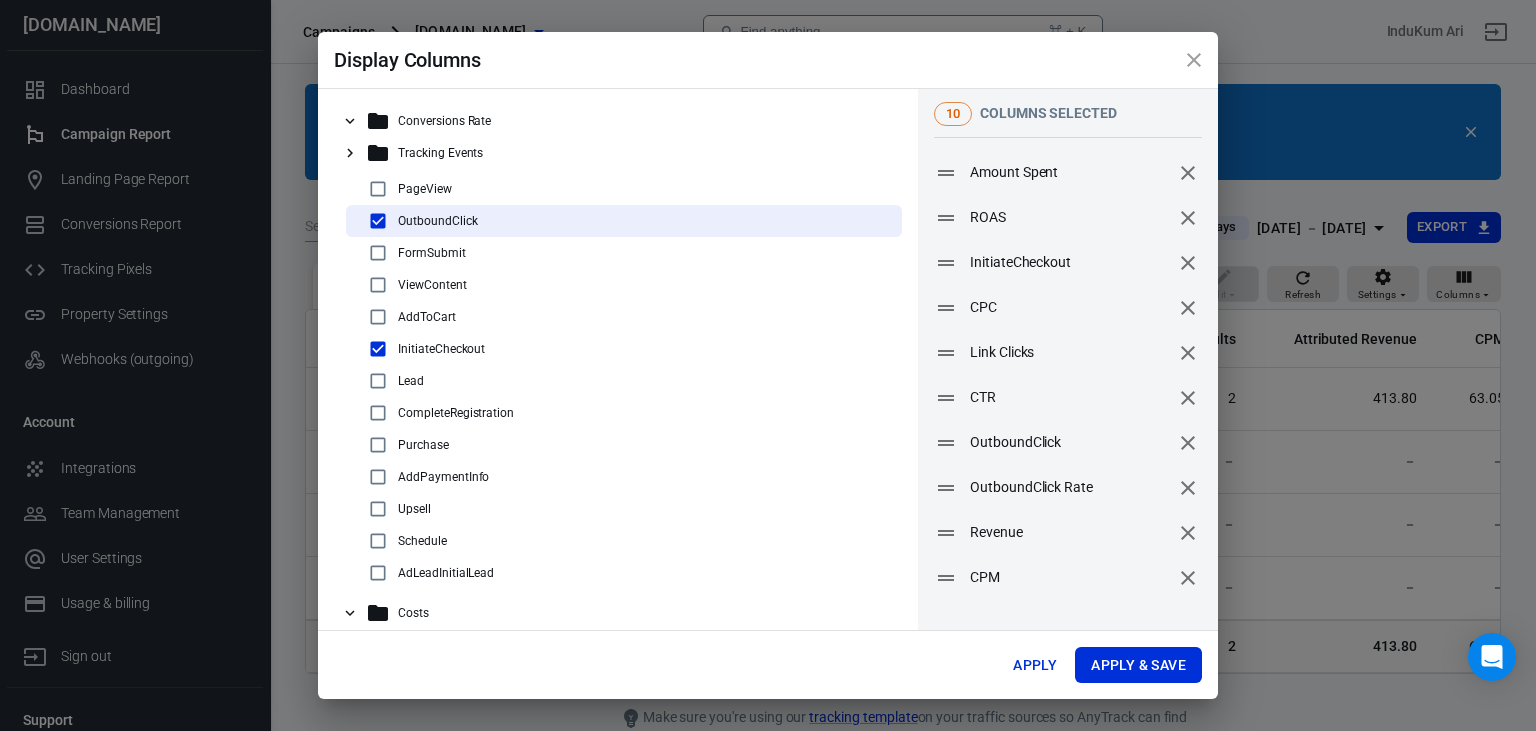 click 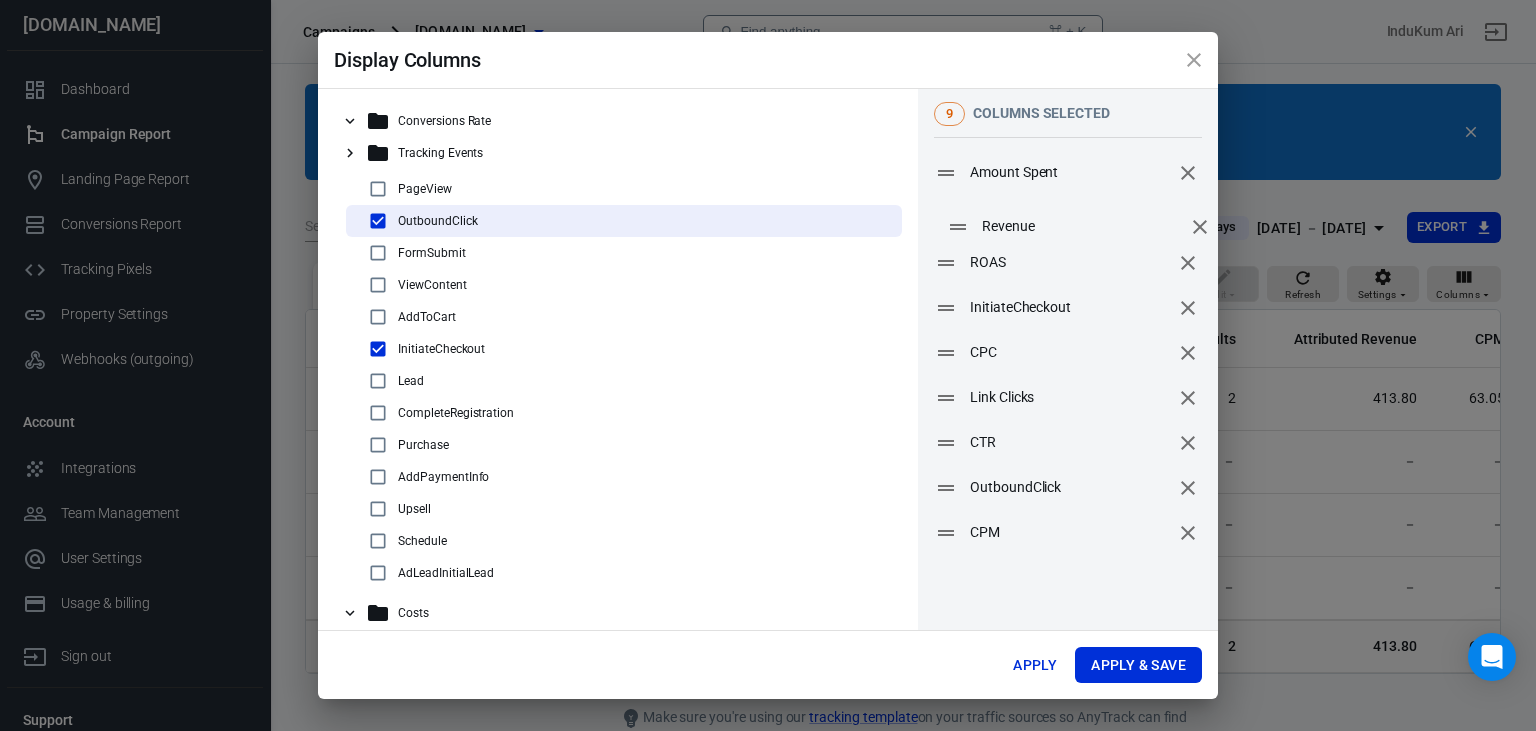 drag, startPoint x: 946, startPoint y: 480, endPoint x: 958, endPoint y: 221, distance: 259.27783 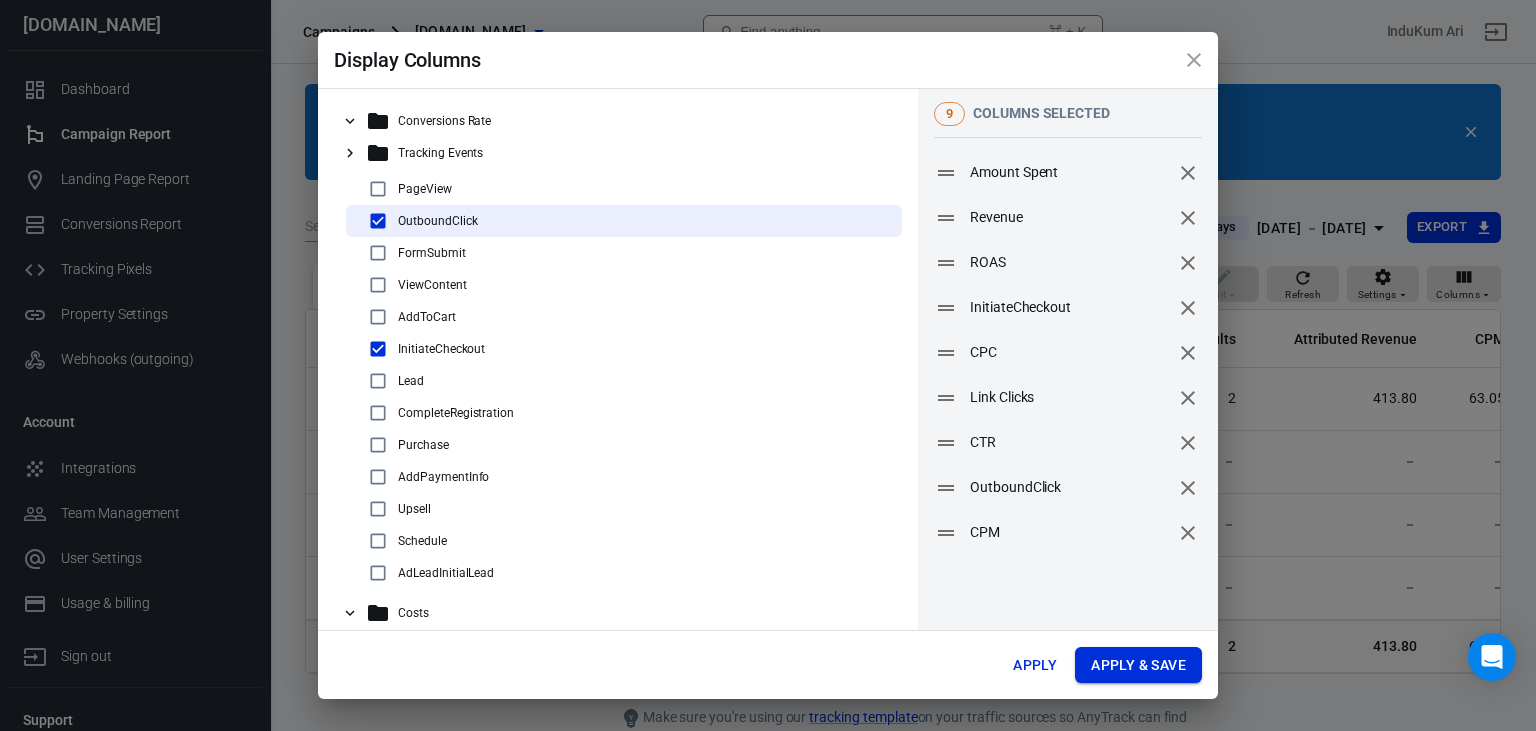 click on "Apply & Save" at bounding box center (1138, 665) 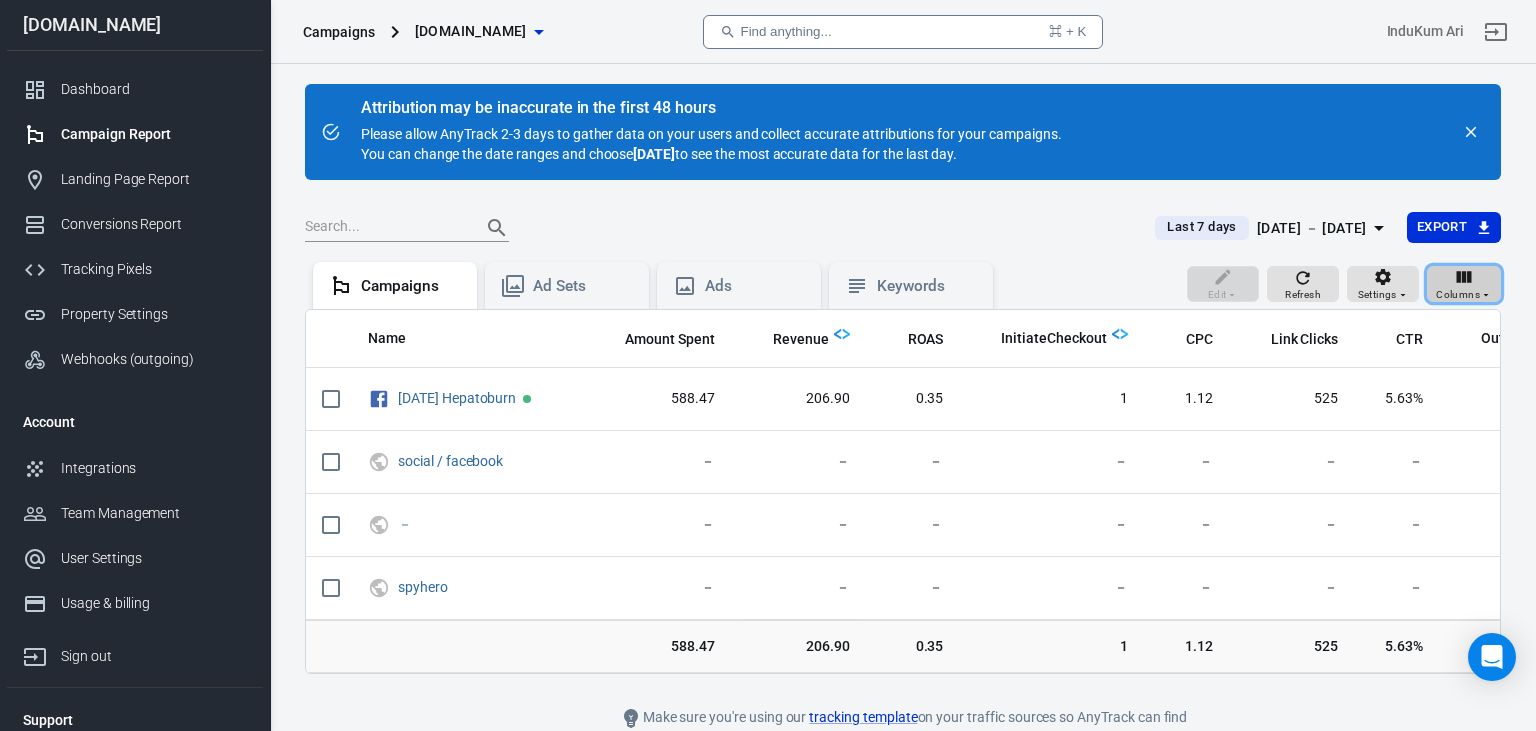 click on "Columns" at bounding box center [1458, 295] 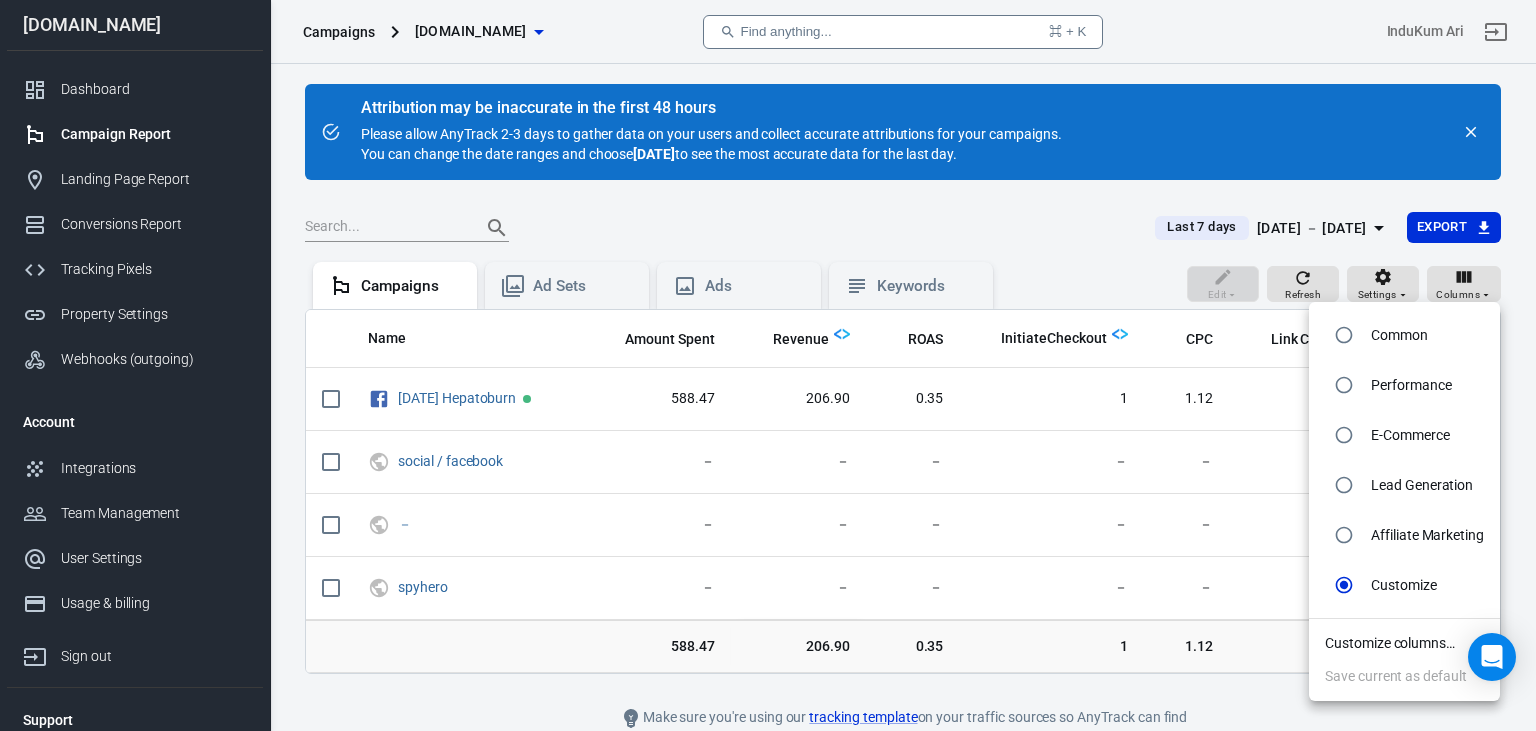 click on "Customize columns…" at bounding box center (1404, 643) 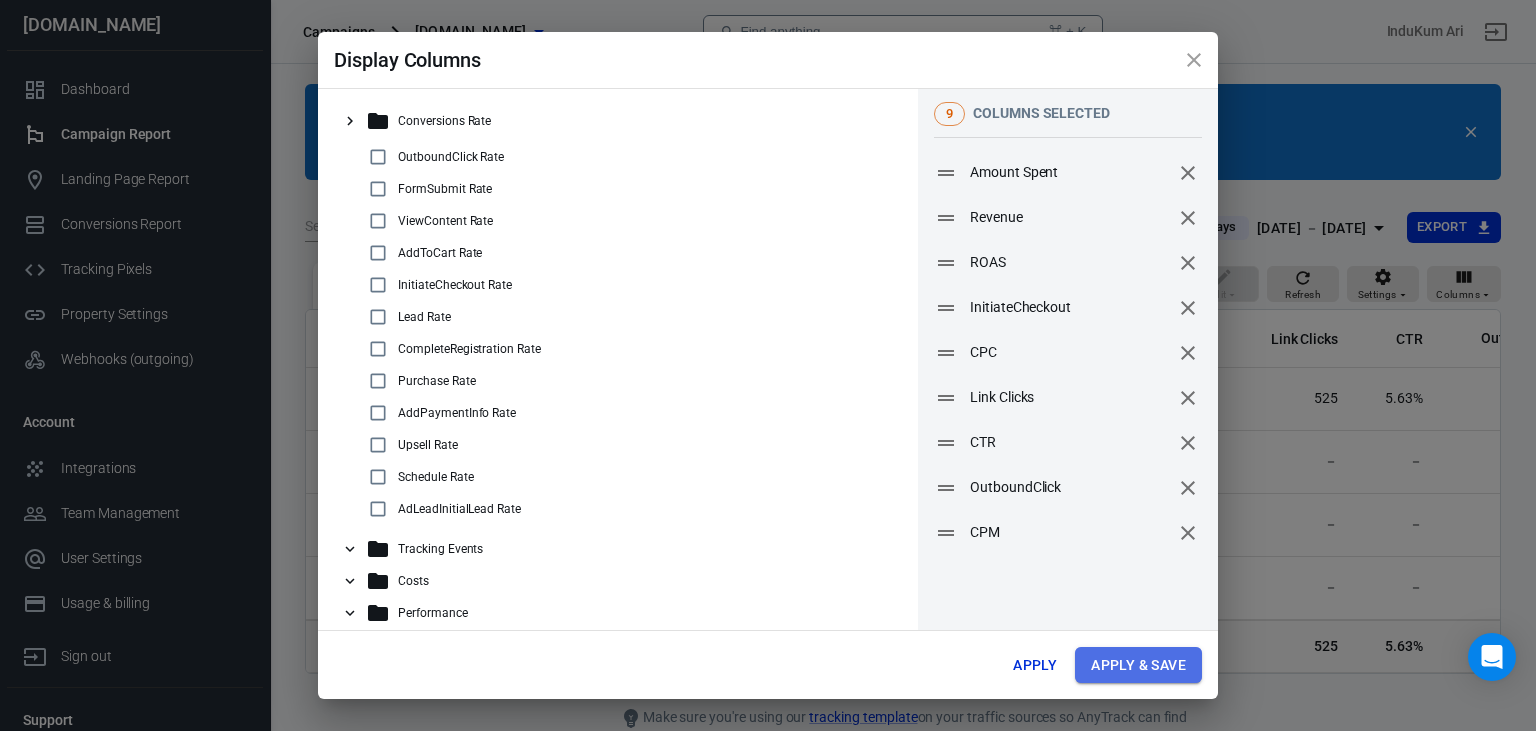 click on "Apply & Save" at bounding box center [1138, 665] 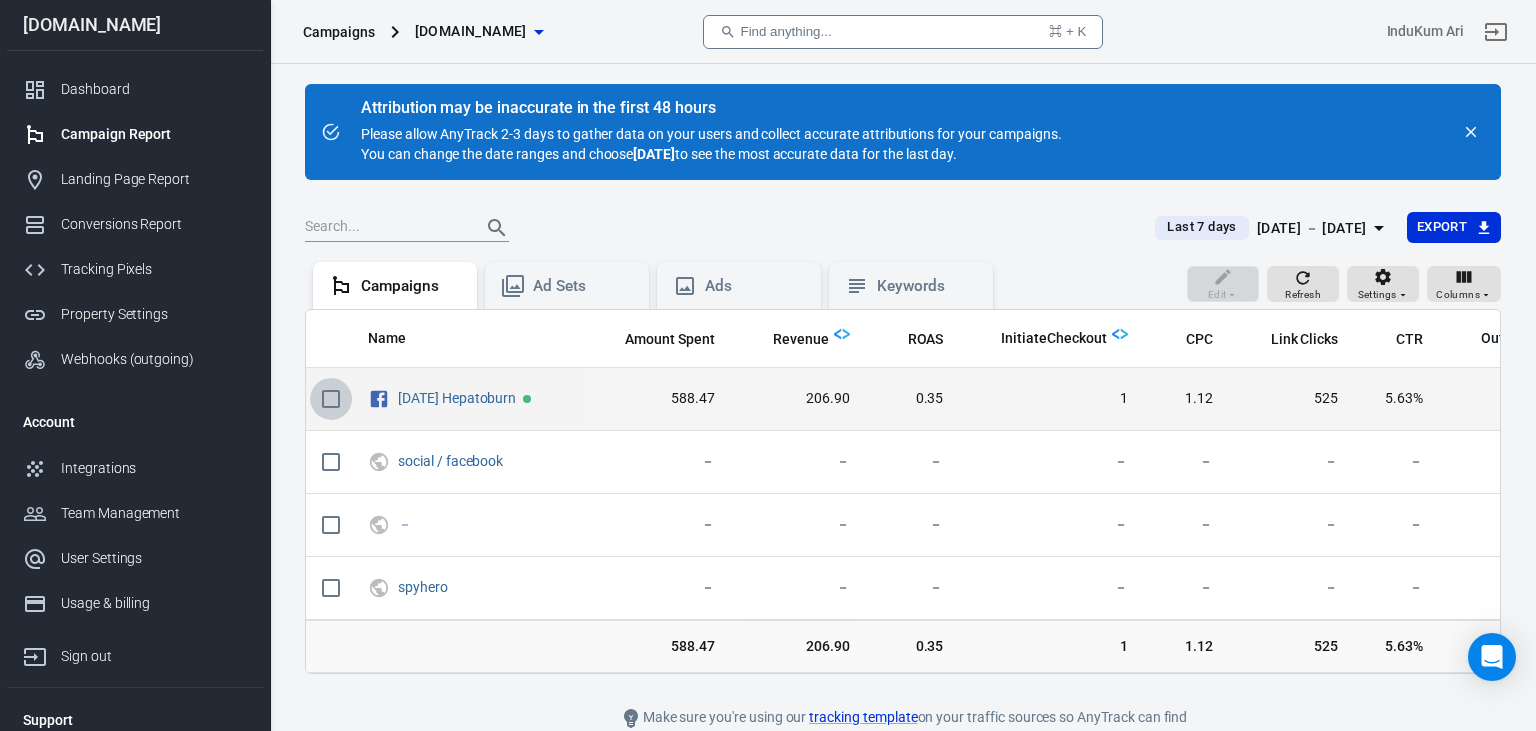 click at bounding box center (331, 399) 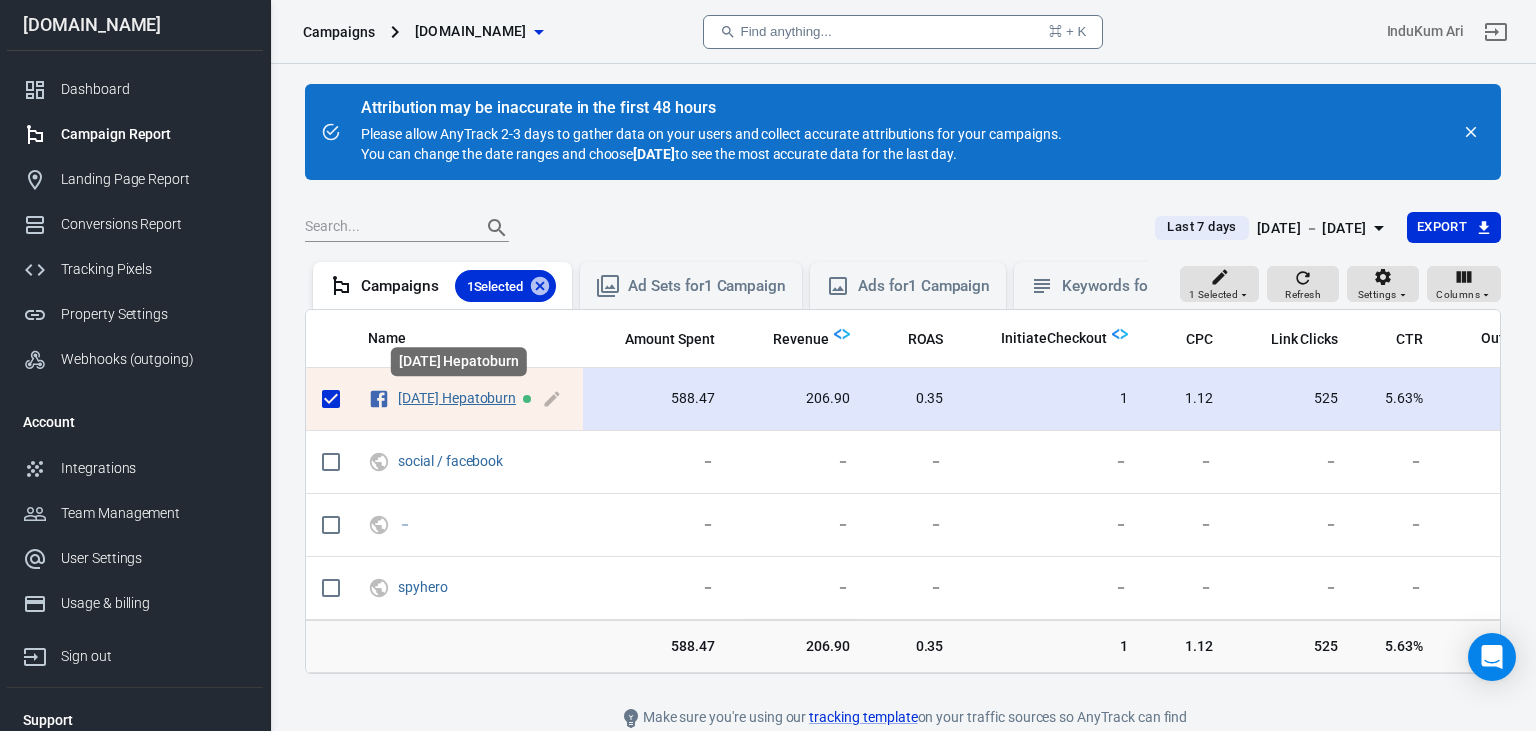 click on "[DATE] Hepatoburn" at bounding box center [457, 398] 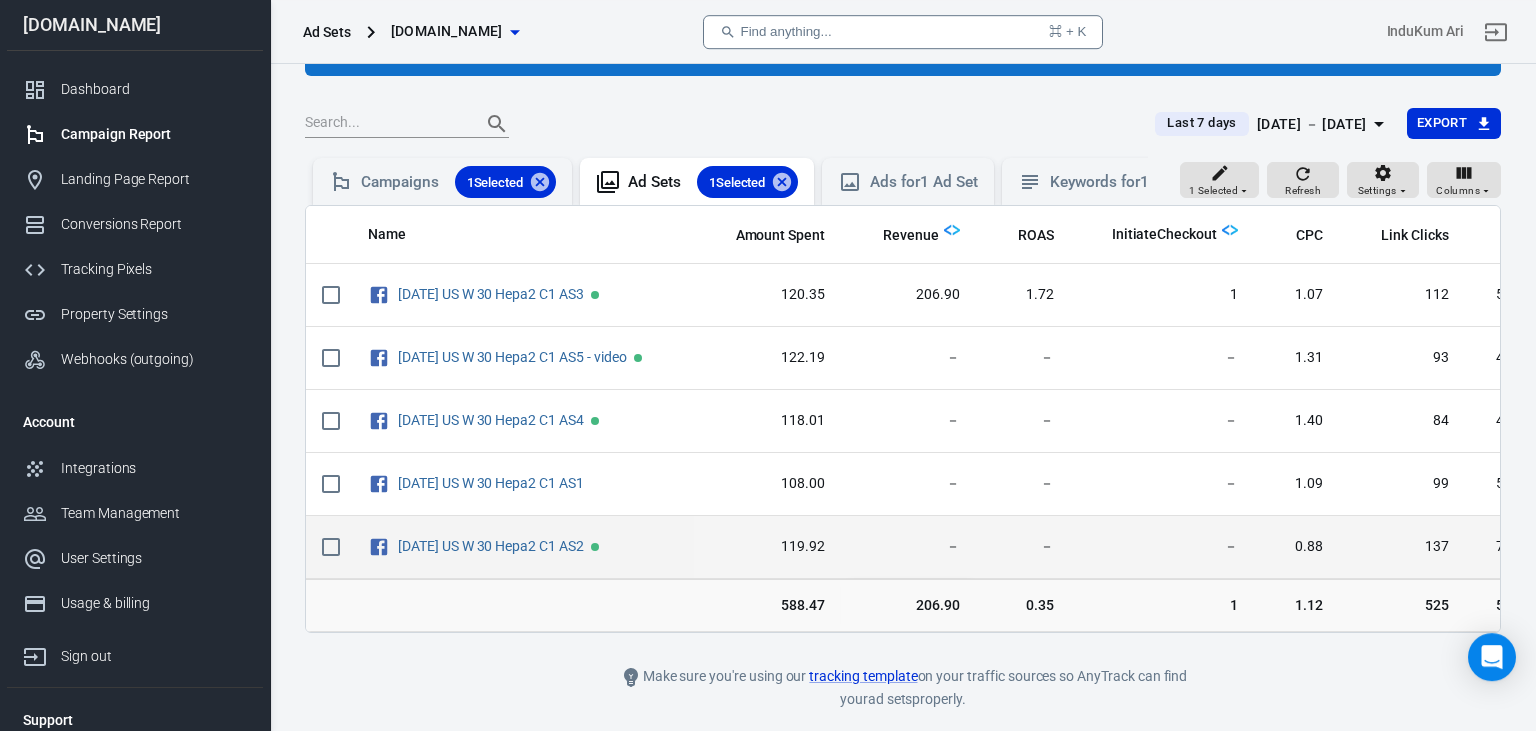 scroll, scrollTop: 105, scrollLeft: 0, axis: vertical 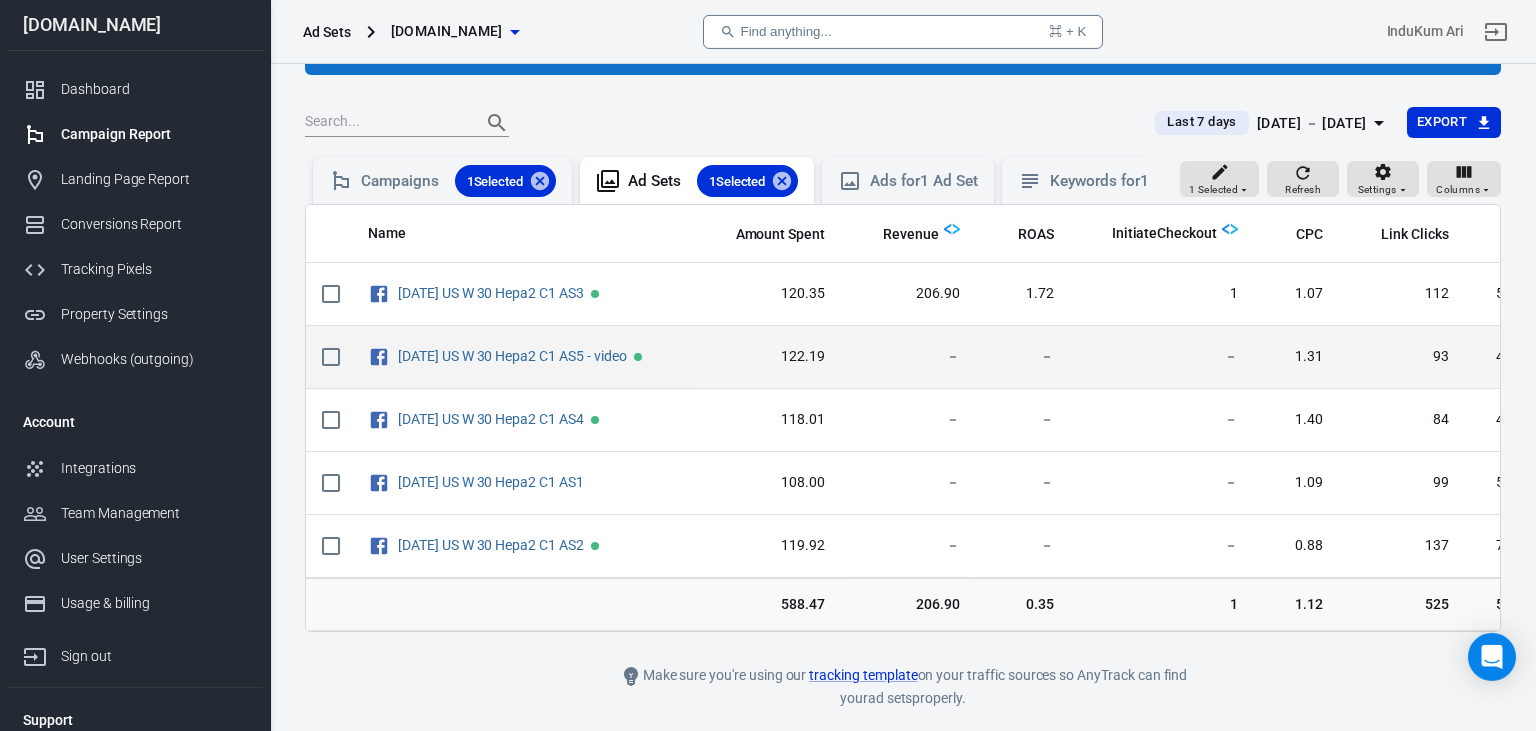 click at bounding box center [331, 357] 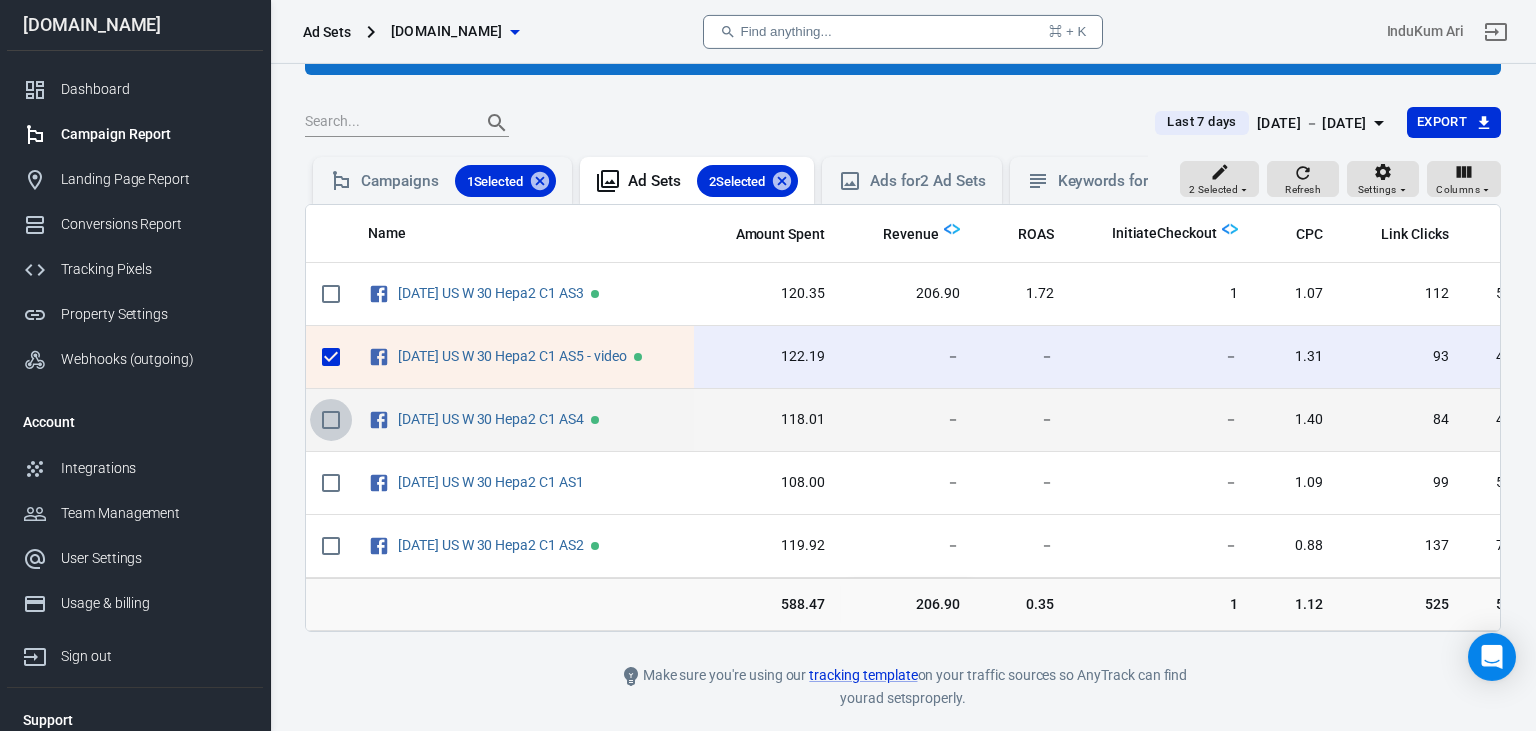 click at bounding box center [331, 420] 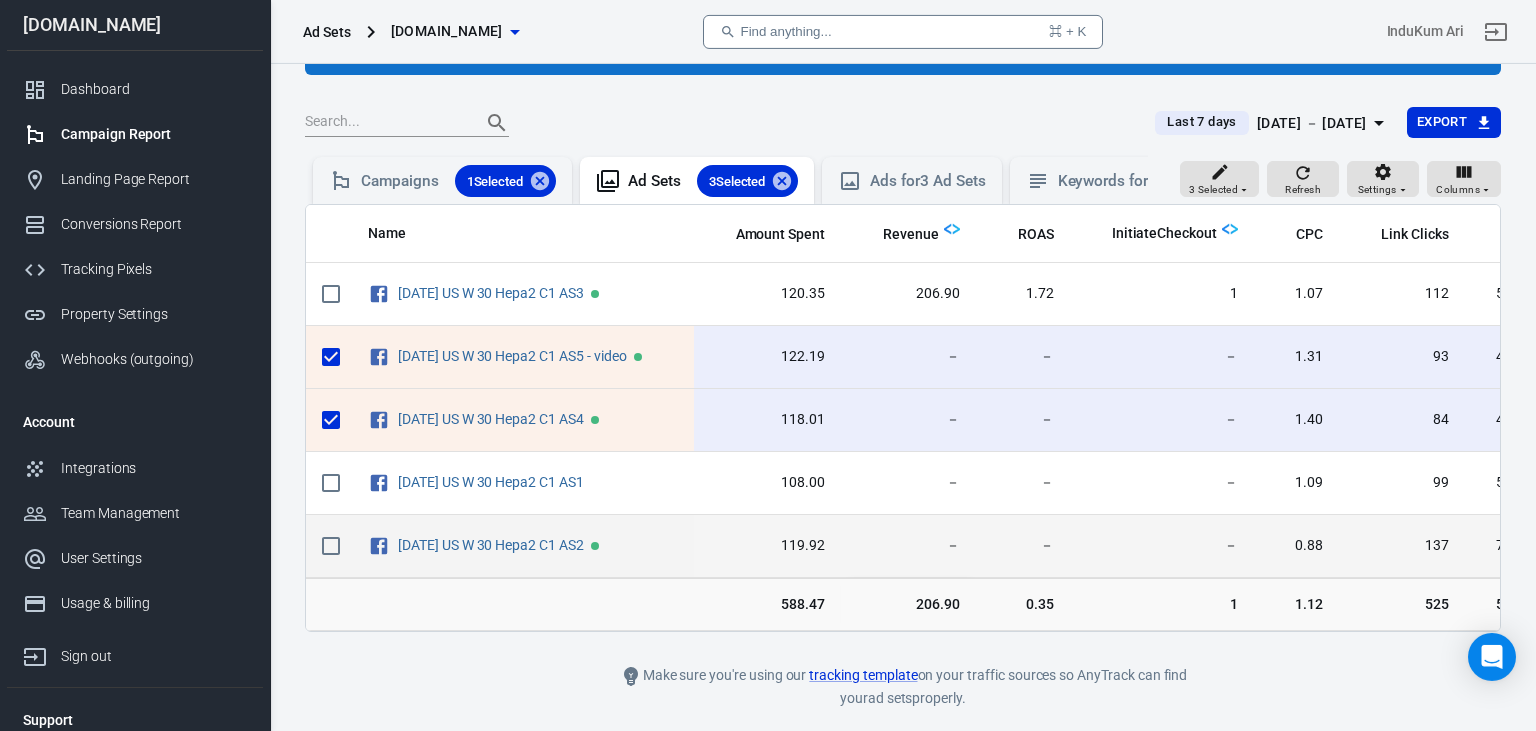 click at bounding box center (331, 546) 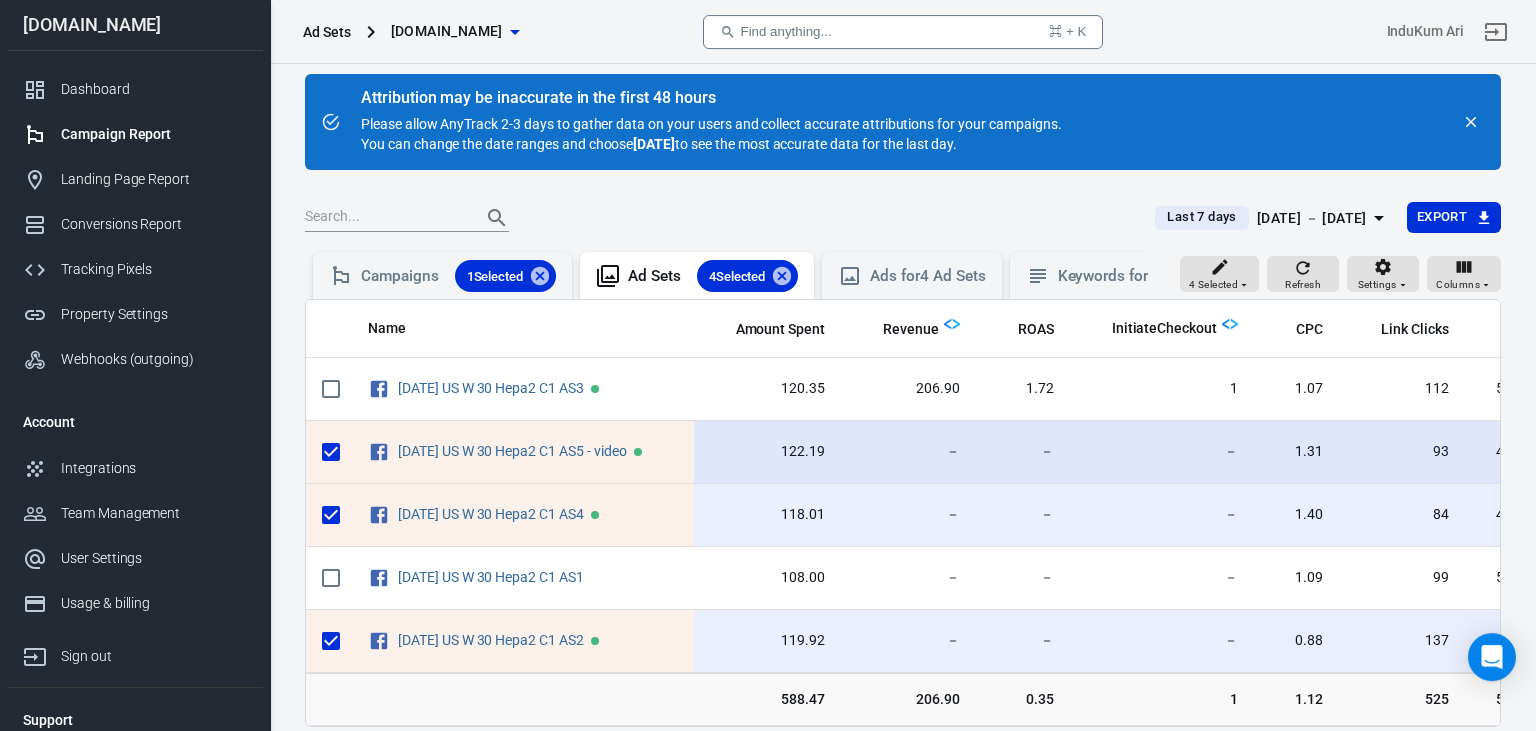 scroll, scrollTop: 0, scrollLeft: 0, axis: both 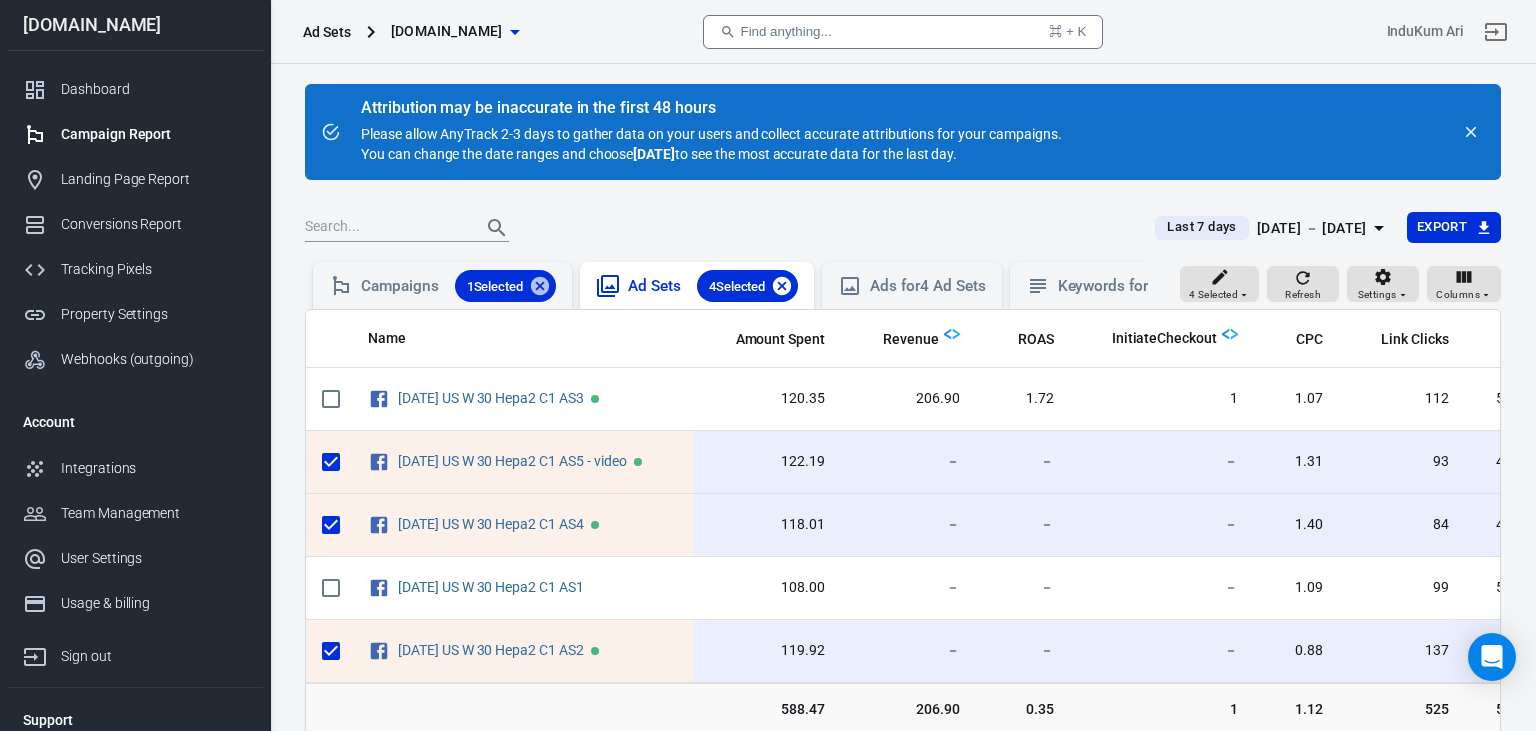 click 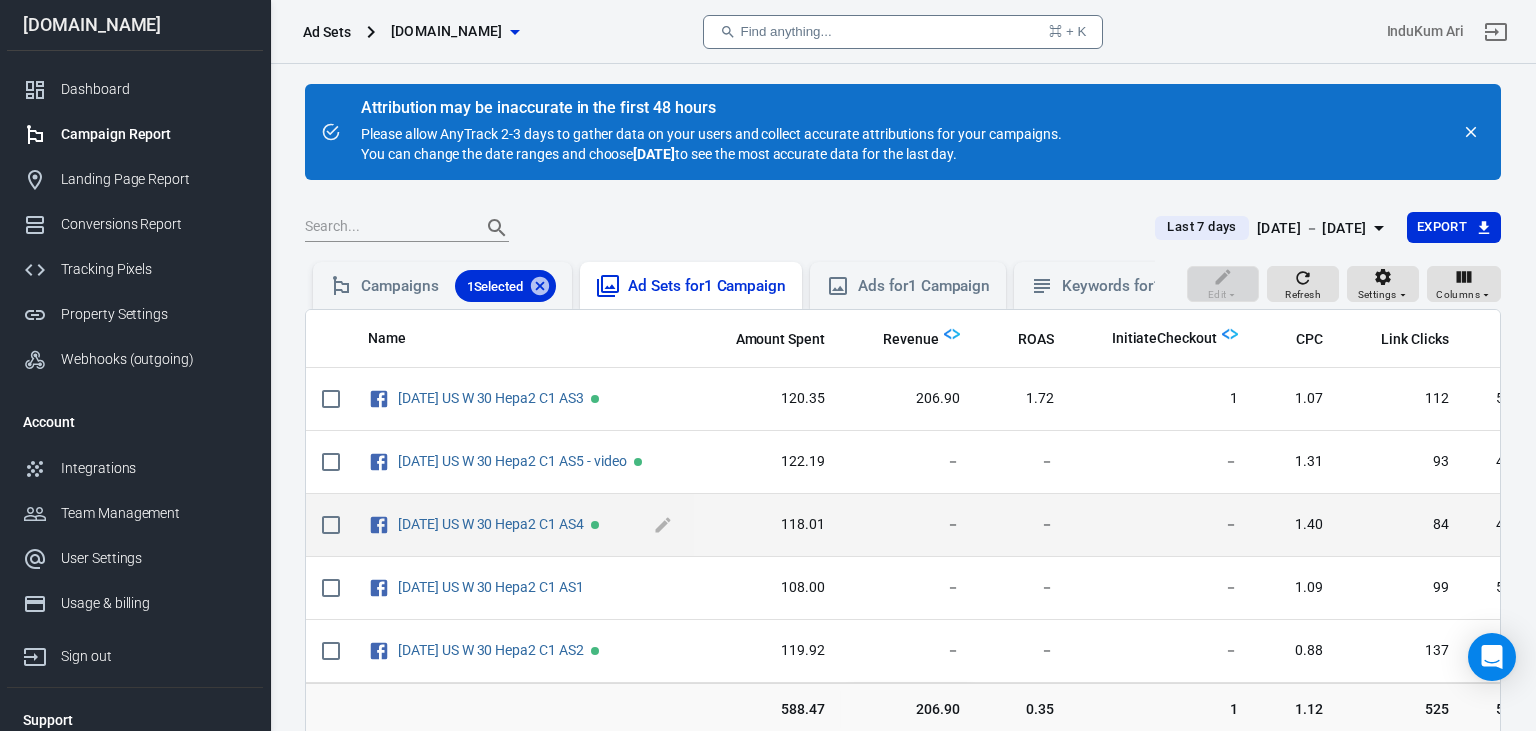 scroll, scrollTop: 105, scrollLeft: 0, axis: vertical 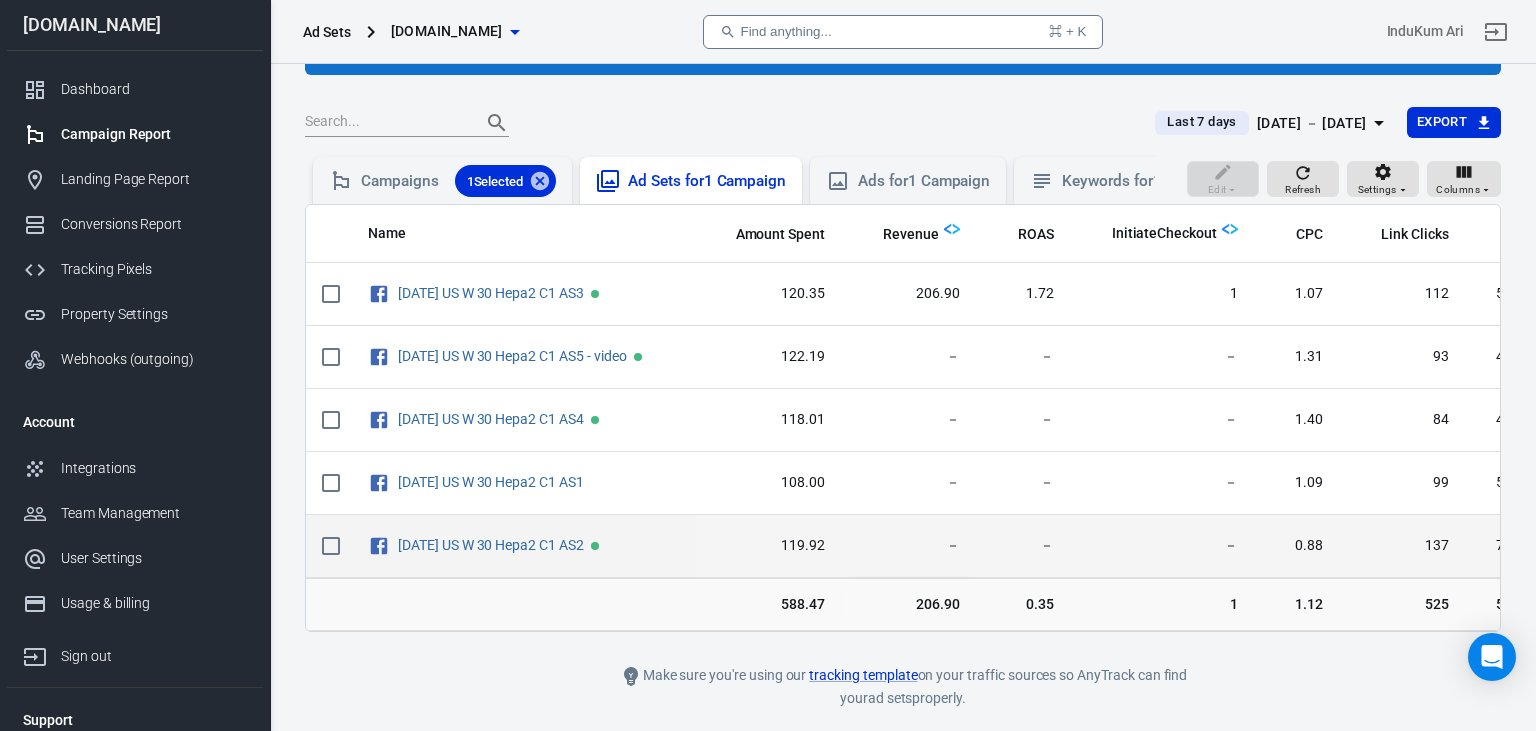 click at bounding box center [331, 546] 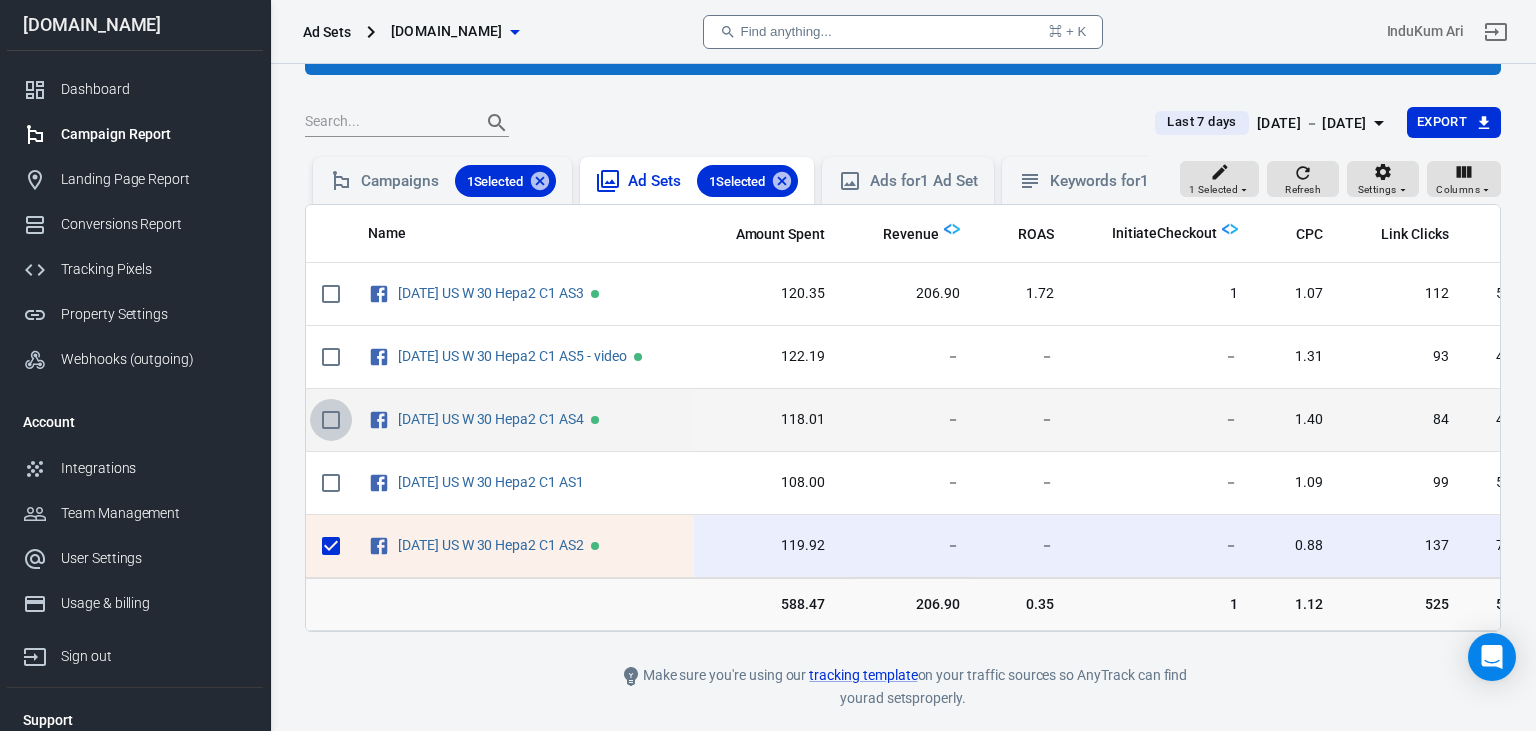 click at bounding box center [331, 420] 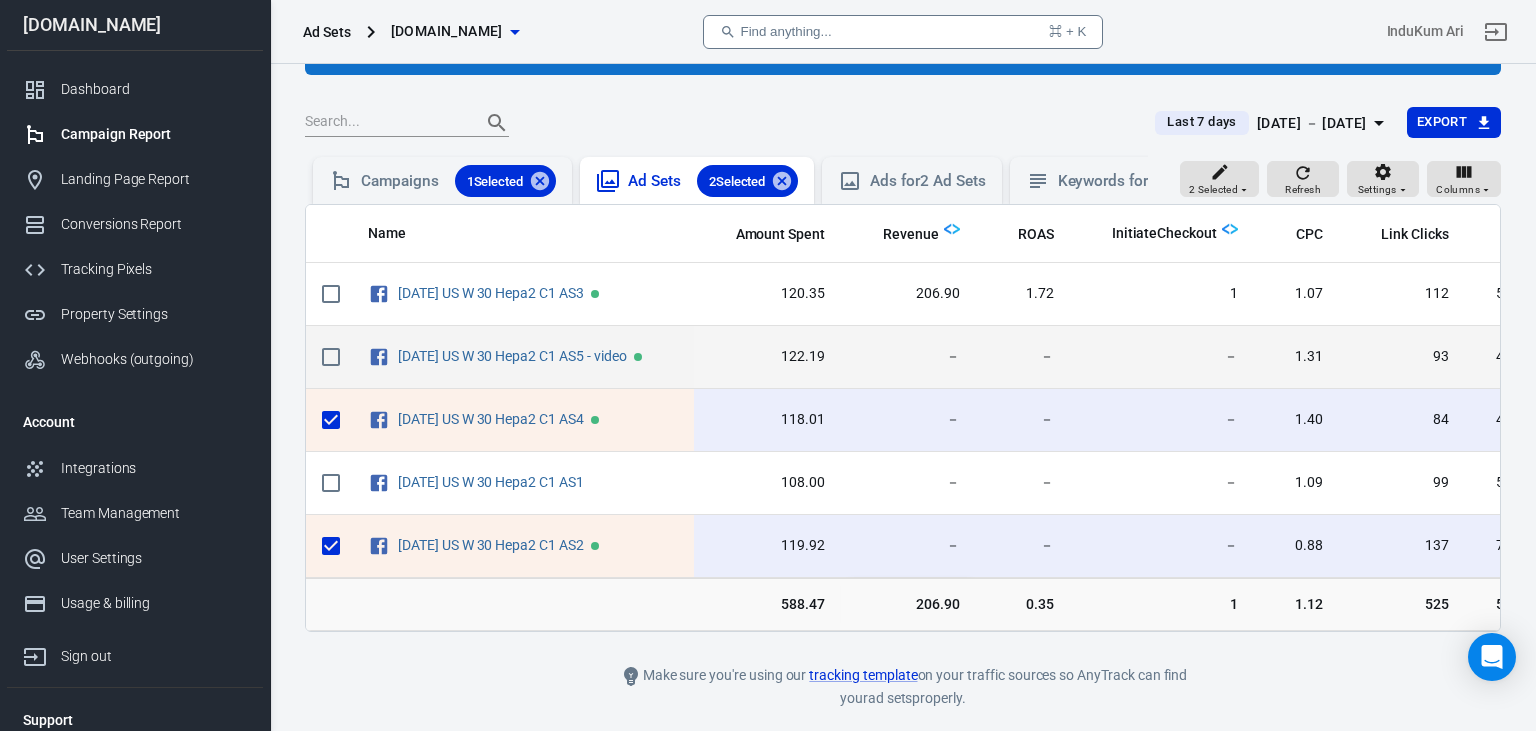 click at bounding box center [331, 357] 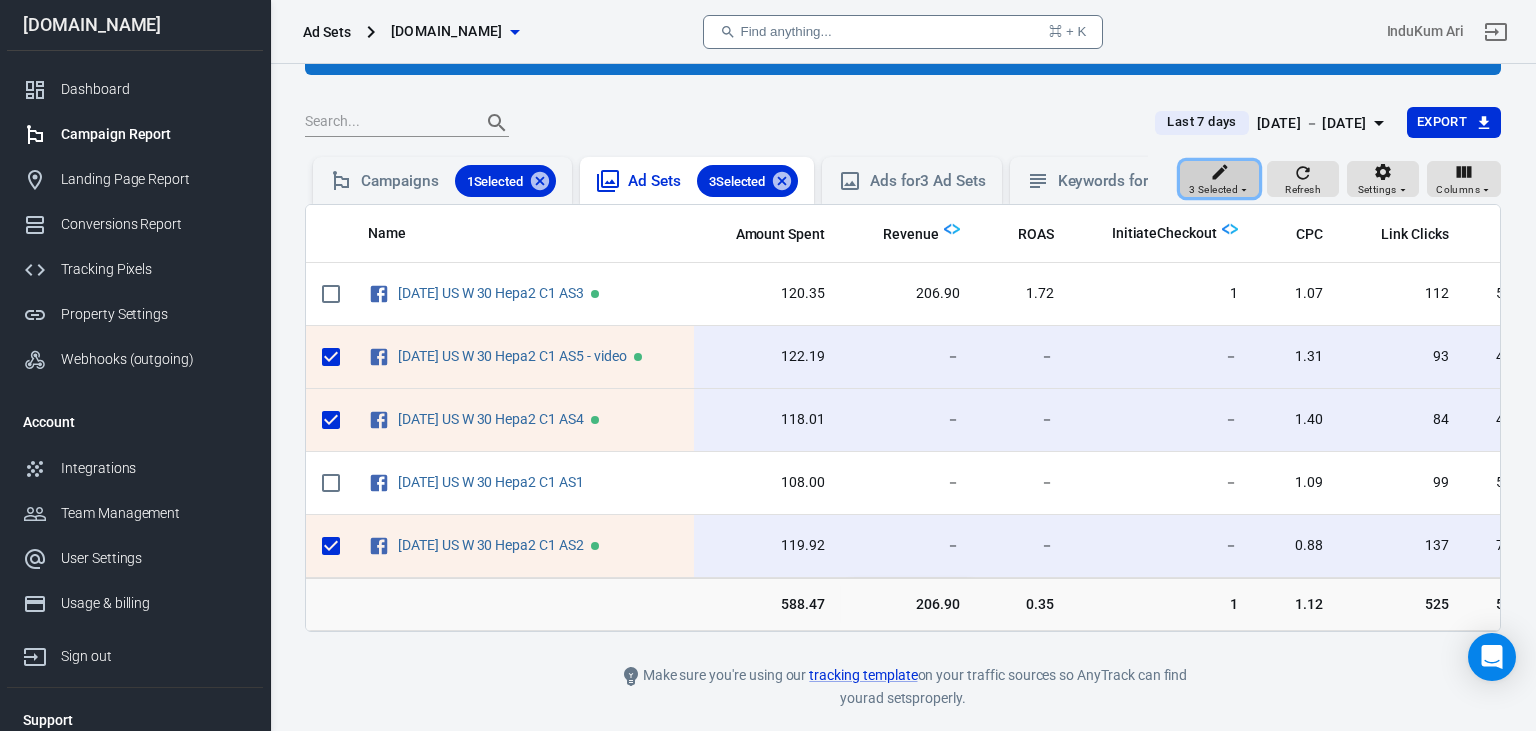 click 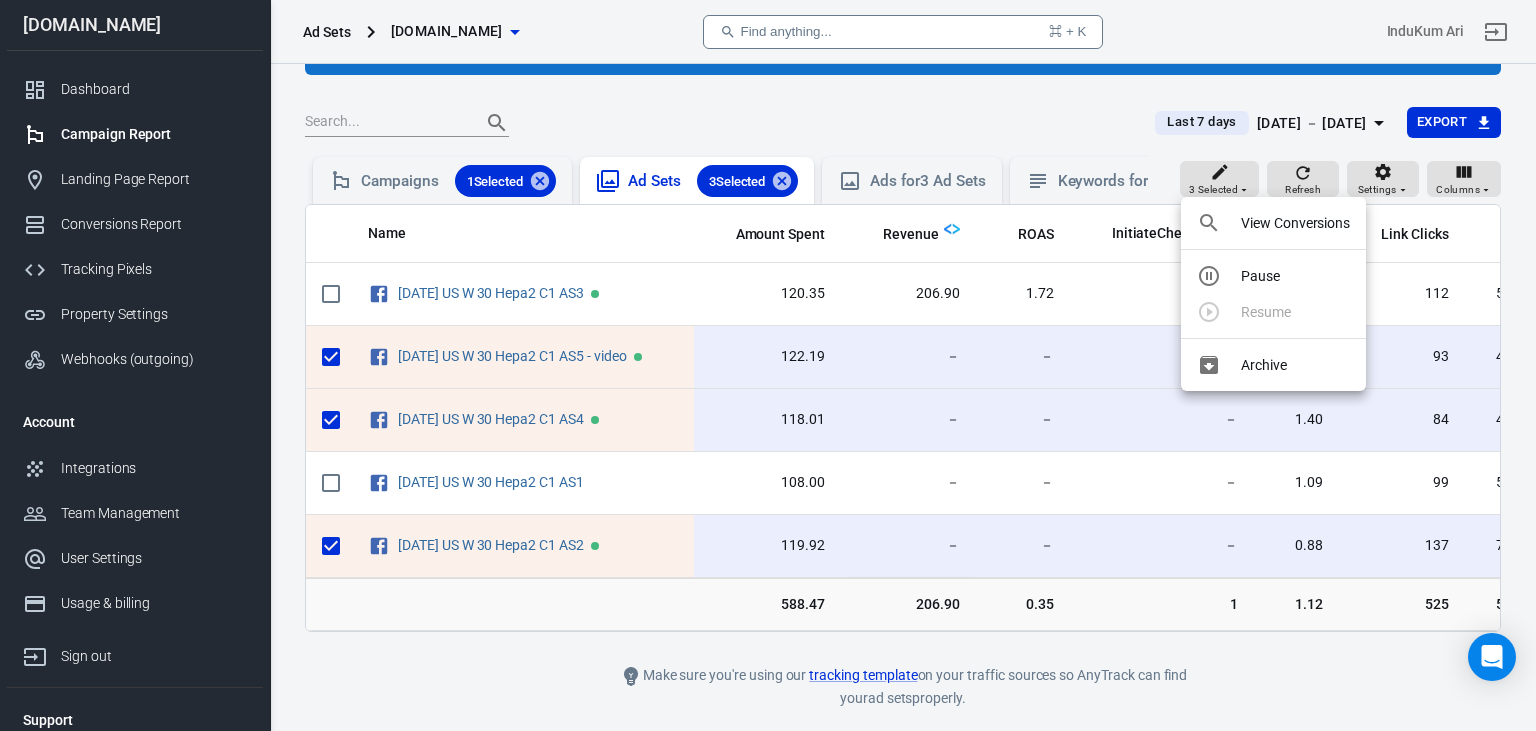 click on "Pause" at bounding box center (1260, 276) 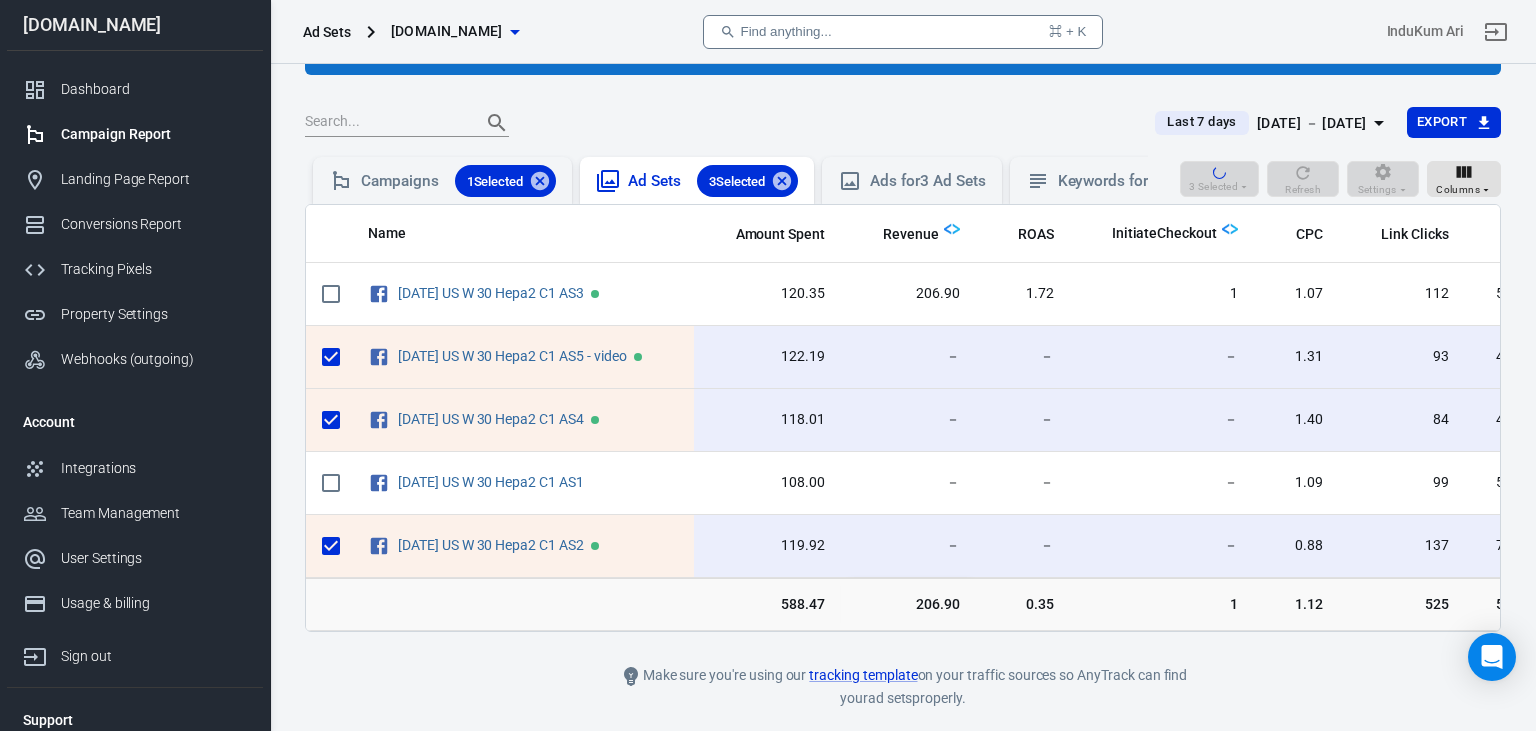 scroll, scrollTop: 0, scrollLeft: 0, axis: both 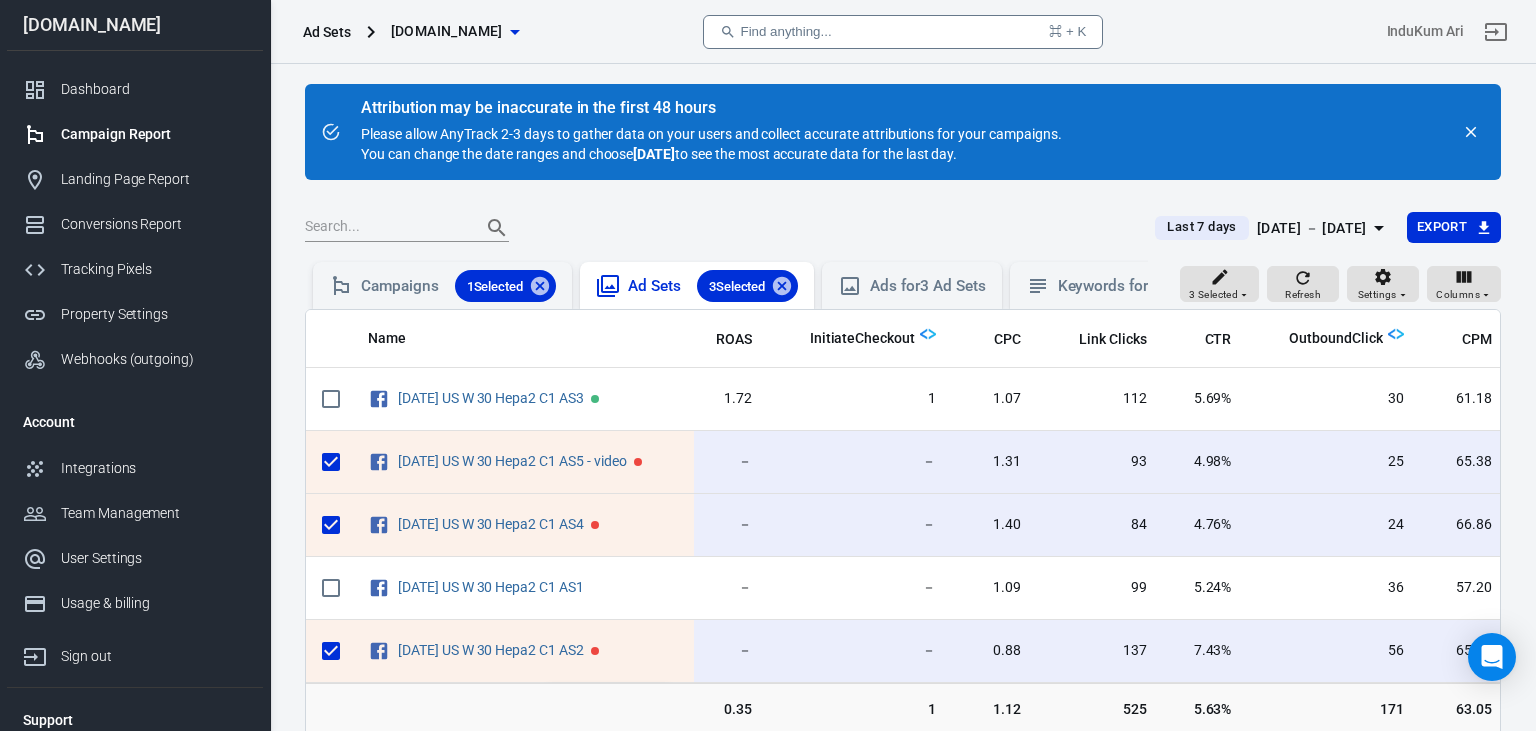 click 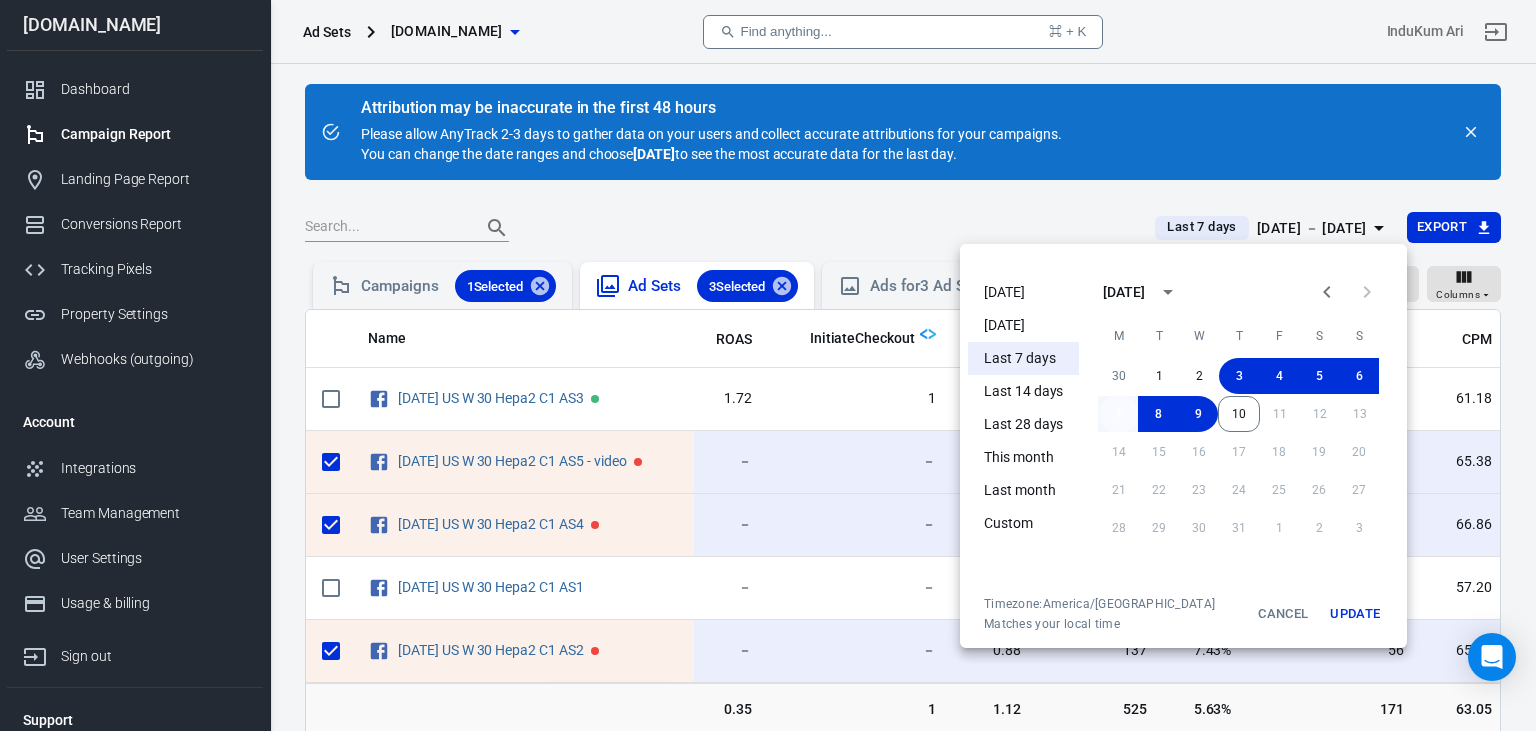click on "7" at bounding box center [1118, 414] 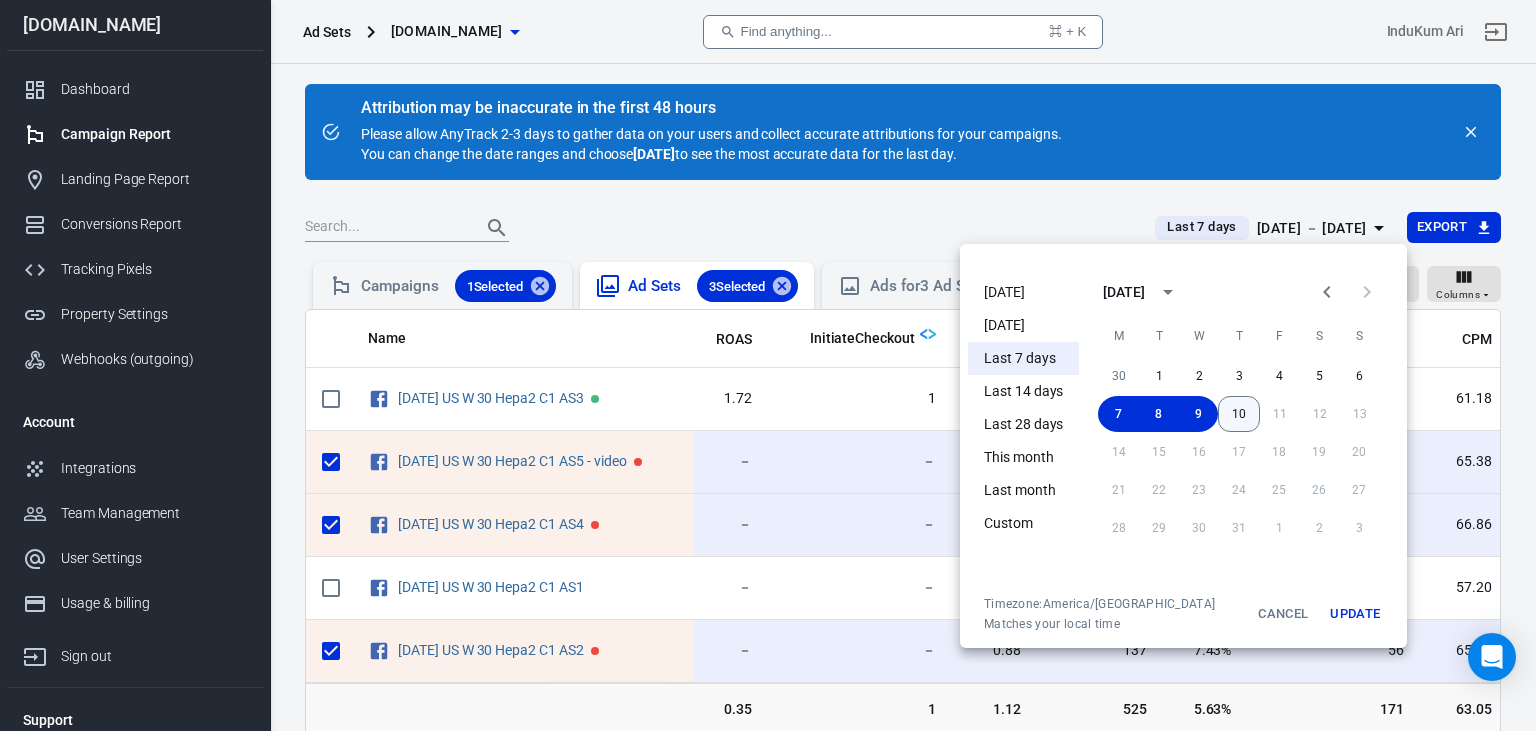 click on "10" at bounding box center (1239, 414) 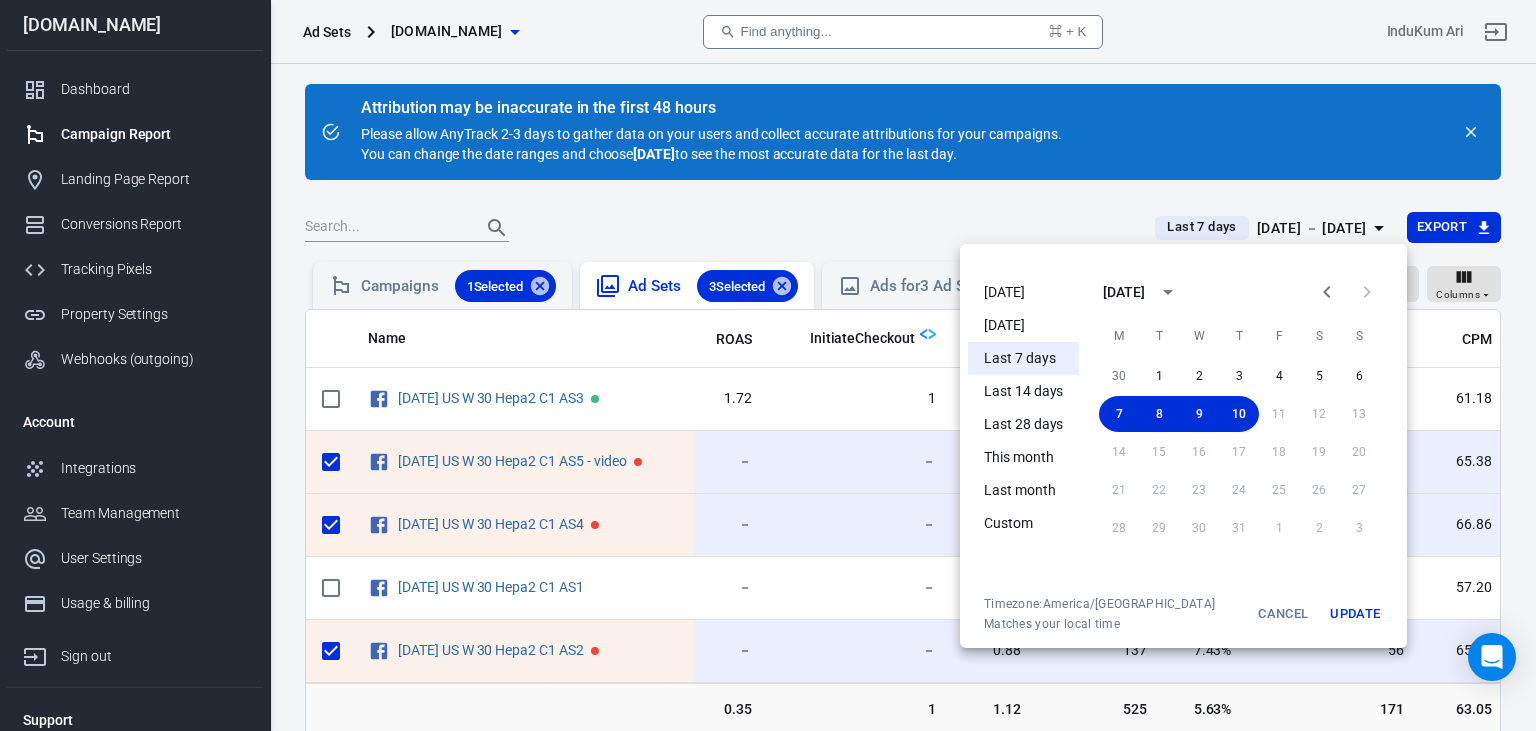 click on "Update" at bounding box center [1355, 614] 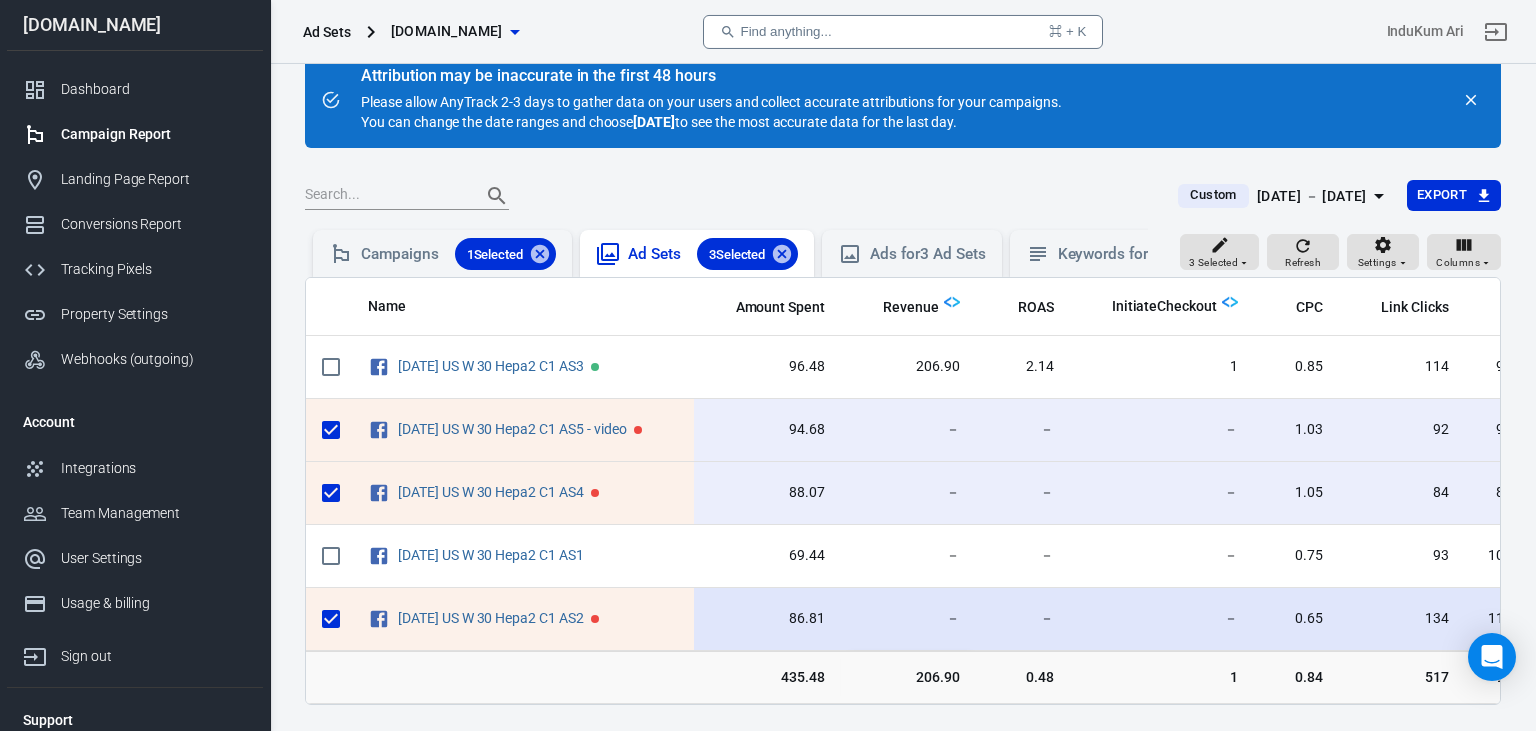 scroll, scrollTop: 0, scrollLeft: 0, axis: both 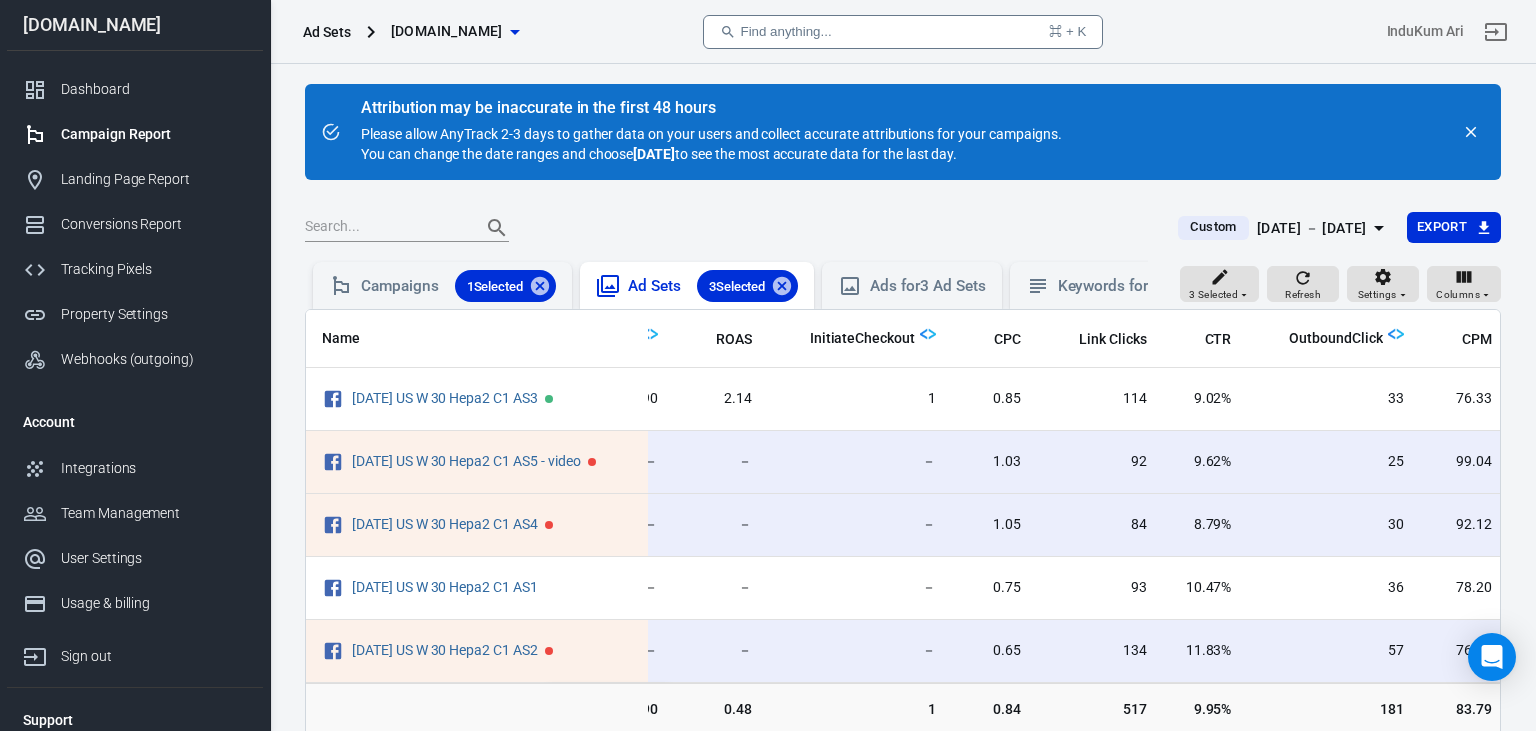 click at bounding box center [1396, 334] 